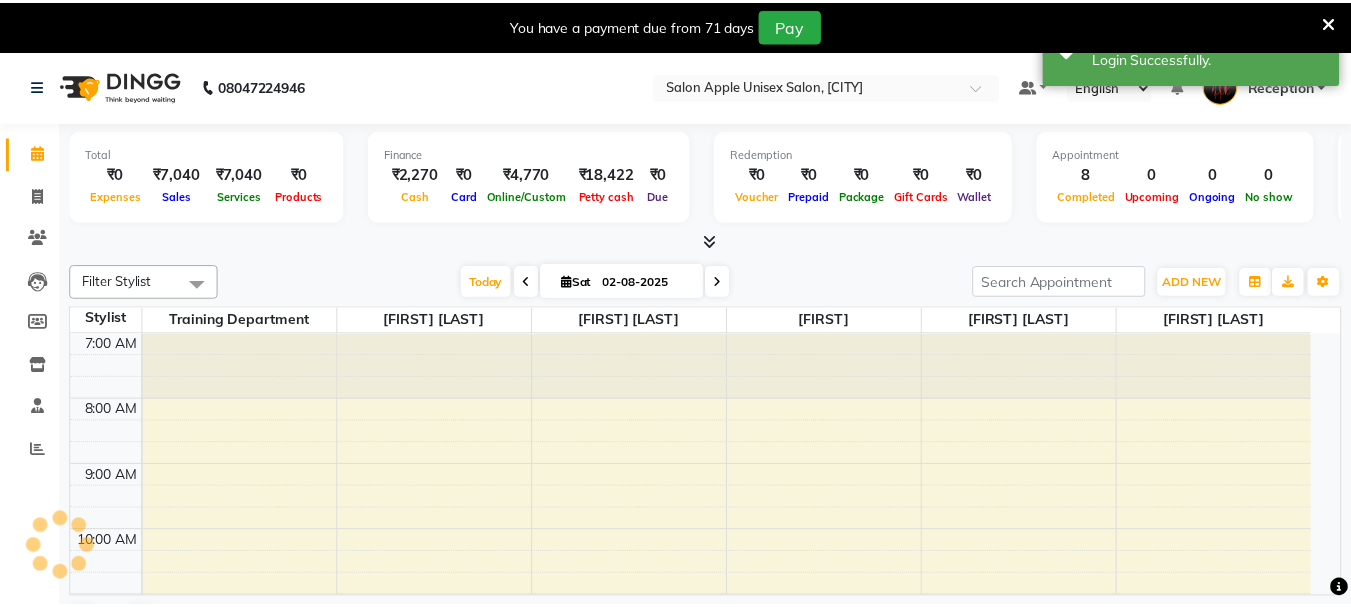 scroll, scrollTop: 0, scrollLeft: 0, axis: both 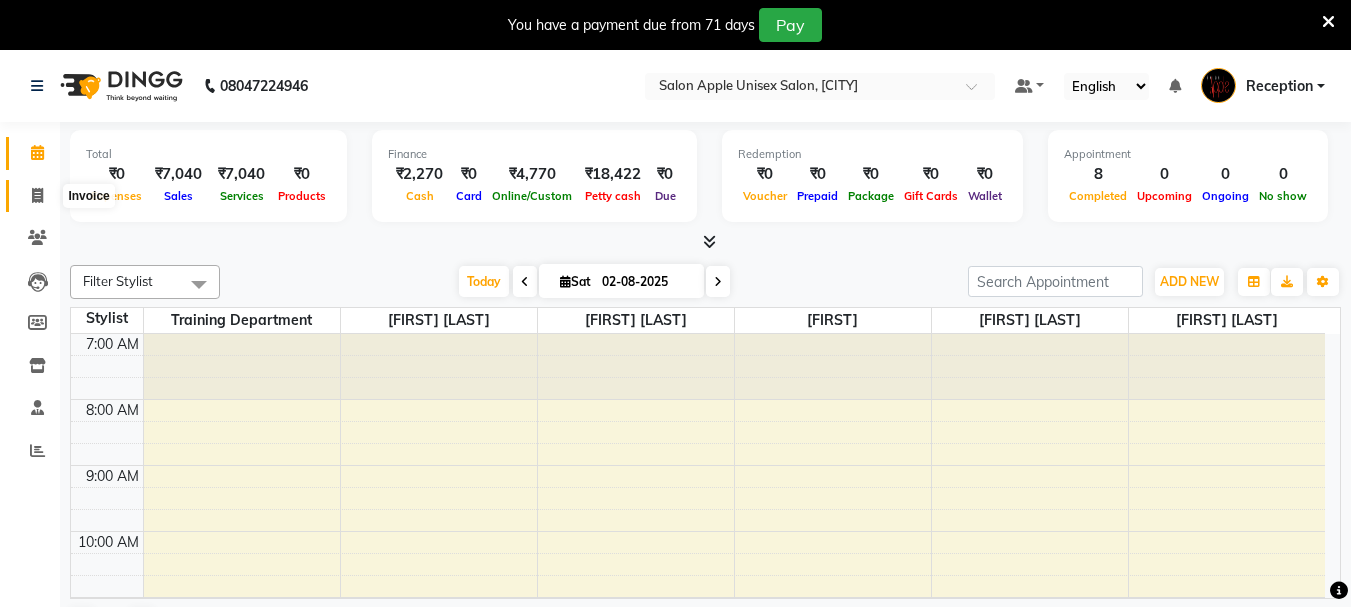 click 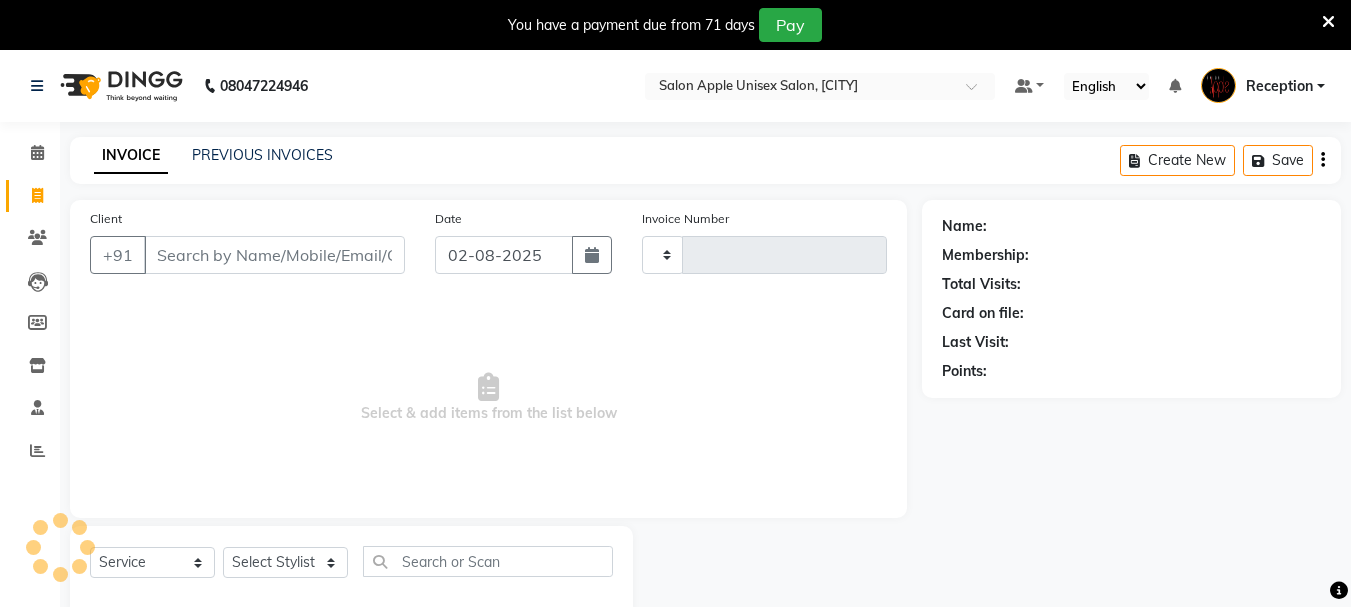 type on "0846" 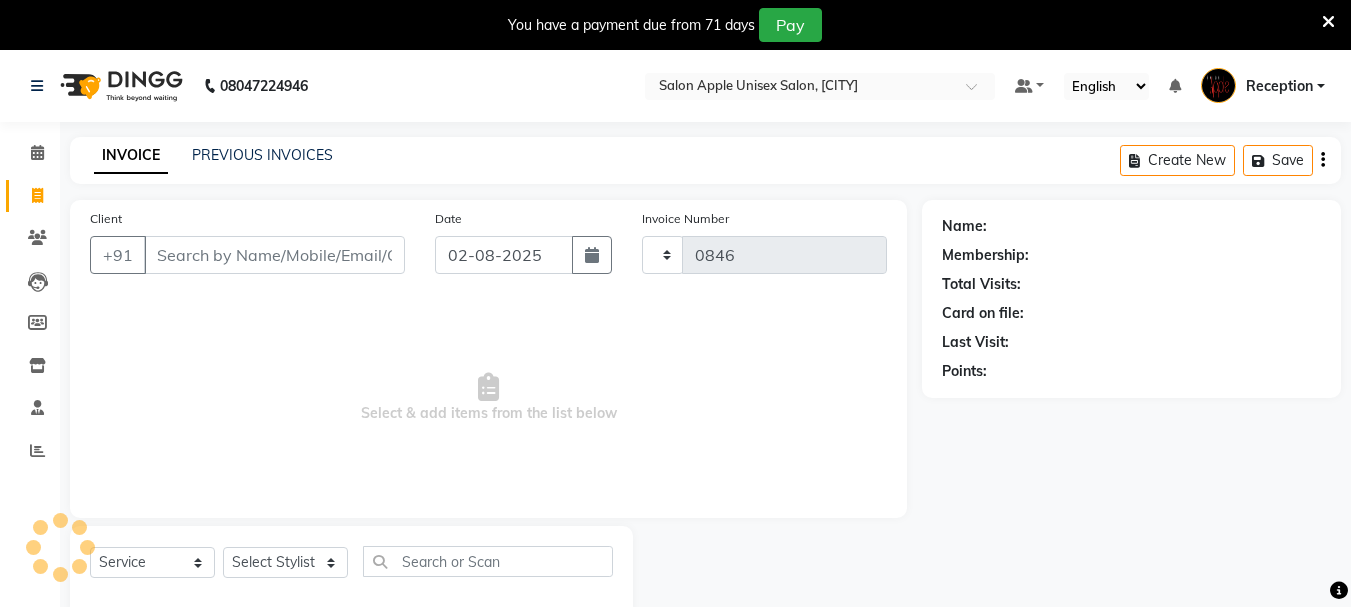 select on "92" 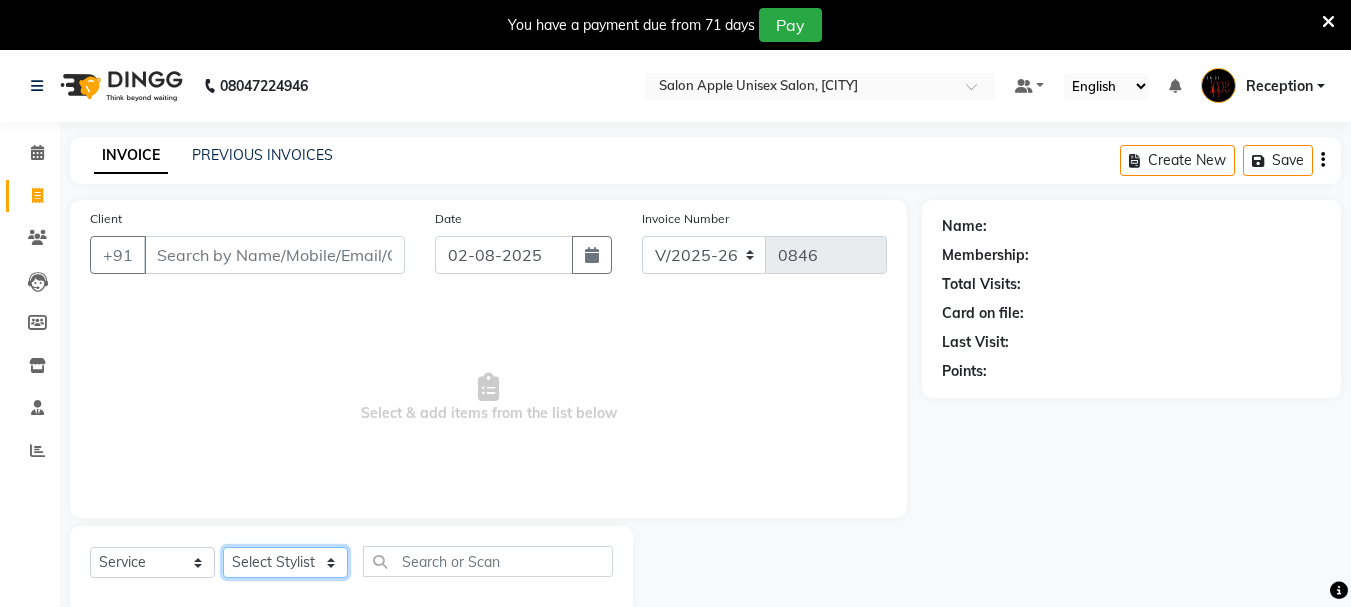 click on "Select Stylist Ganeshan R [FIRST] Rahul ghodke Reception [FIRST] training department vaishali bhagwan badgujar" 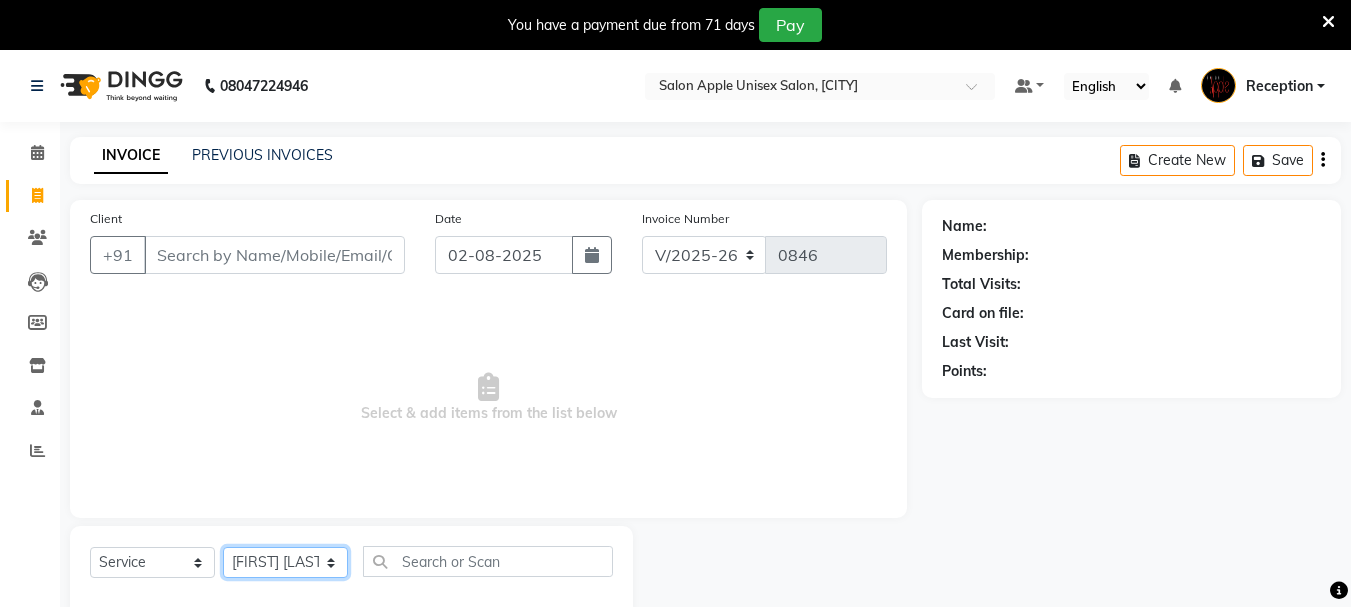 click on "Select Stylist Ganeshan R [FIRST] Rahul ghodke Reception [FIRST] training department vaishali bhagwan badgujar" 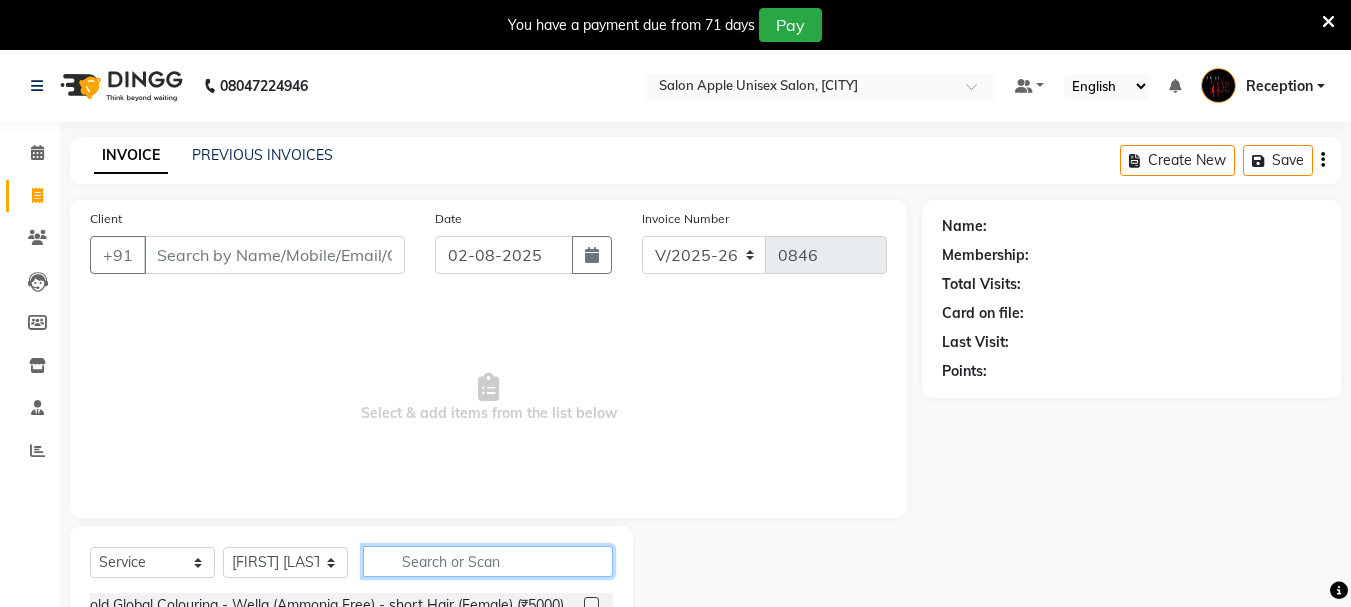 click 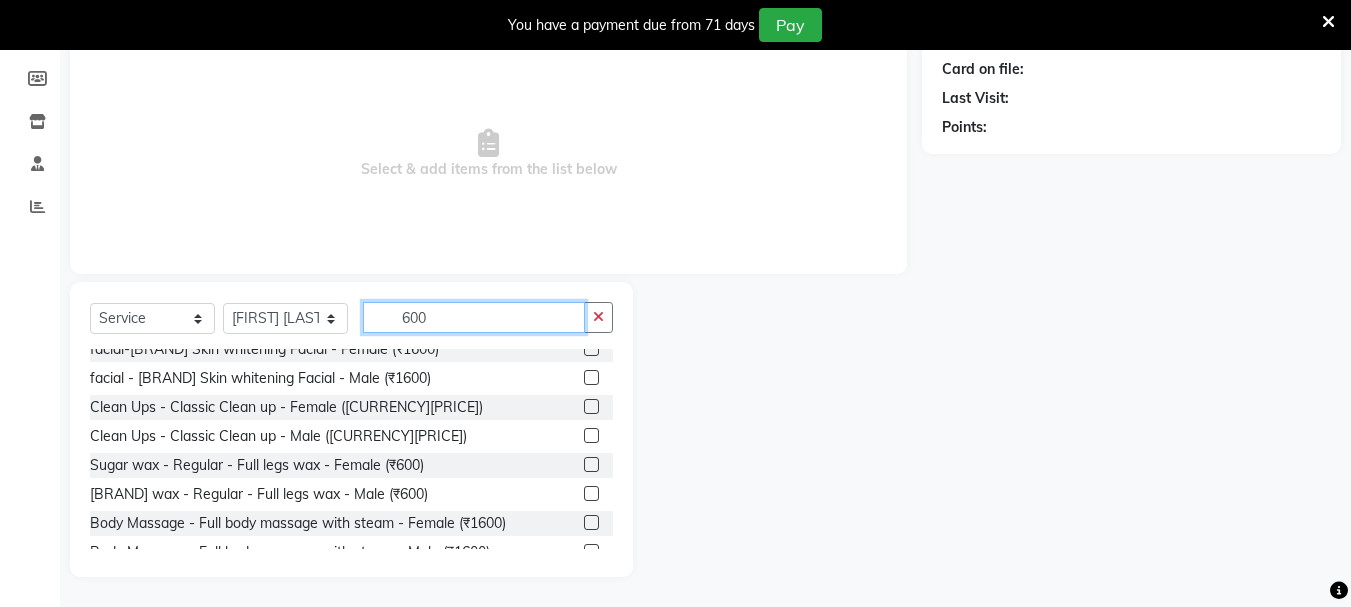 scroll, scrollTop: 0, scrollLeft: 0, axis: both 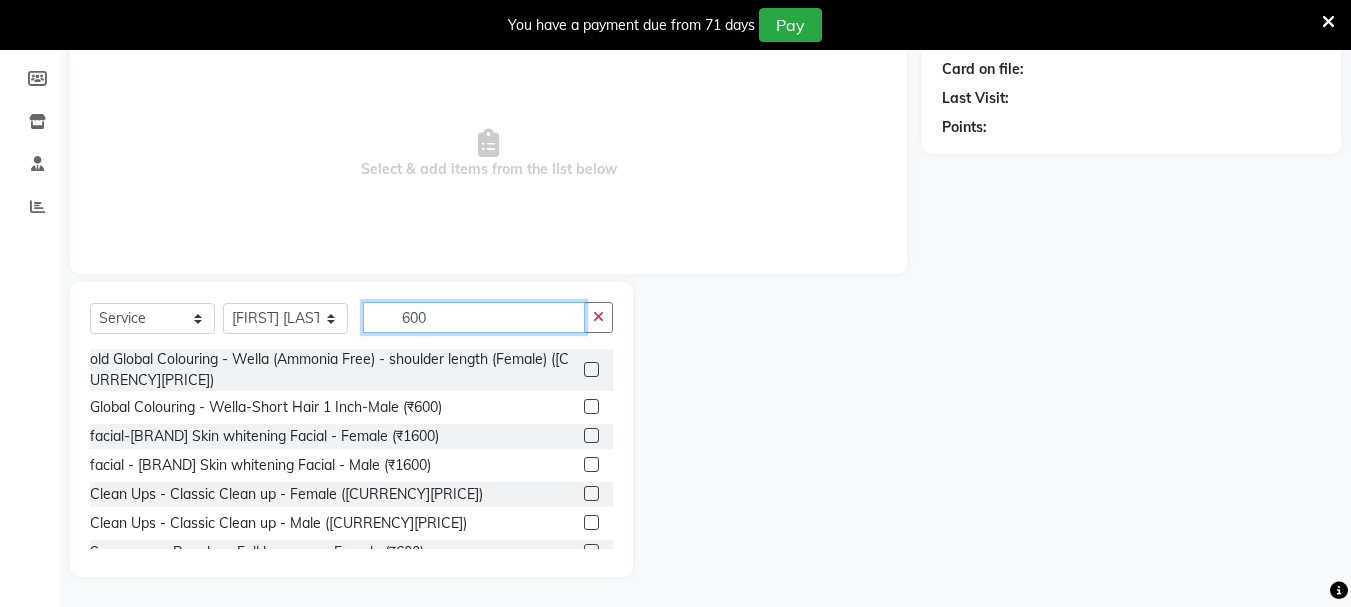 click on "600" 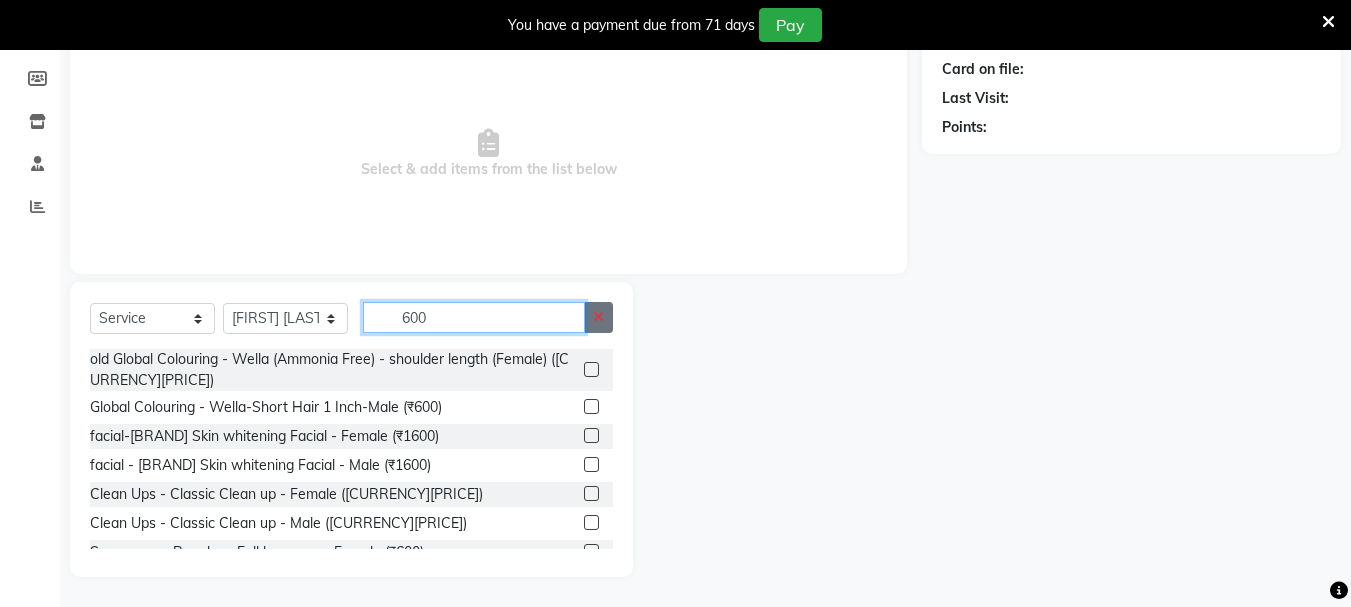 type on "600" 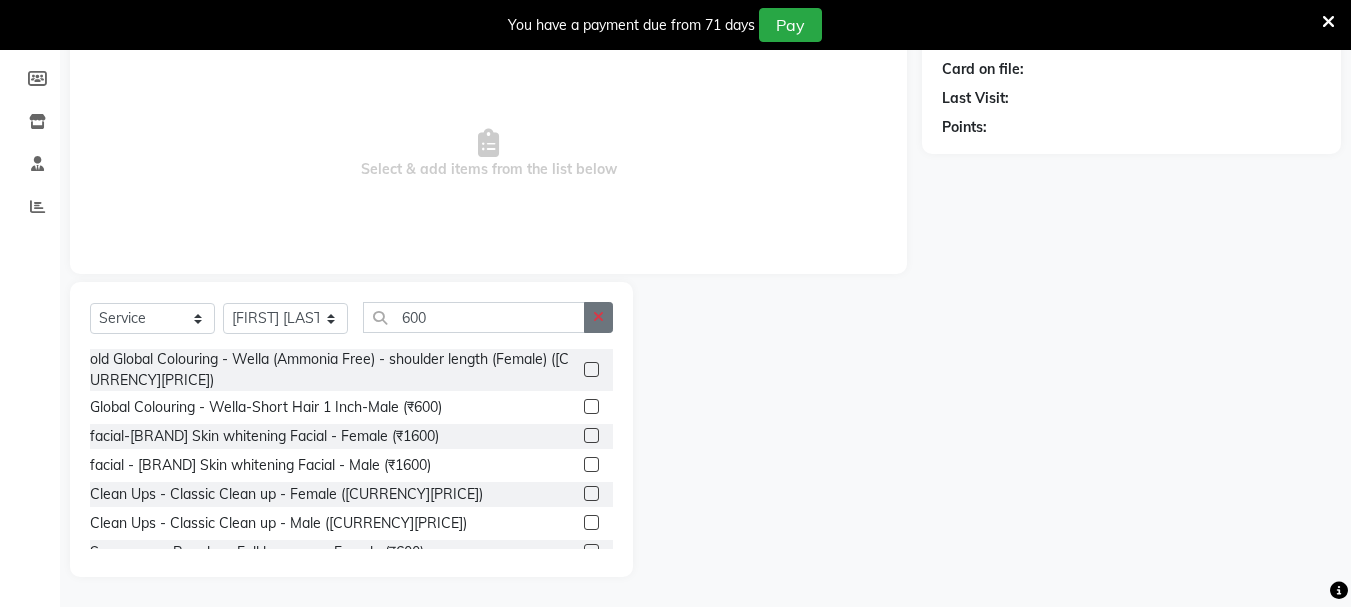 click 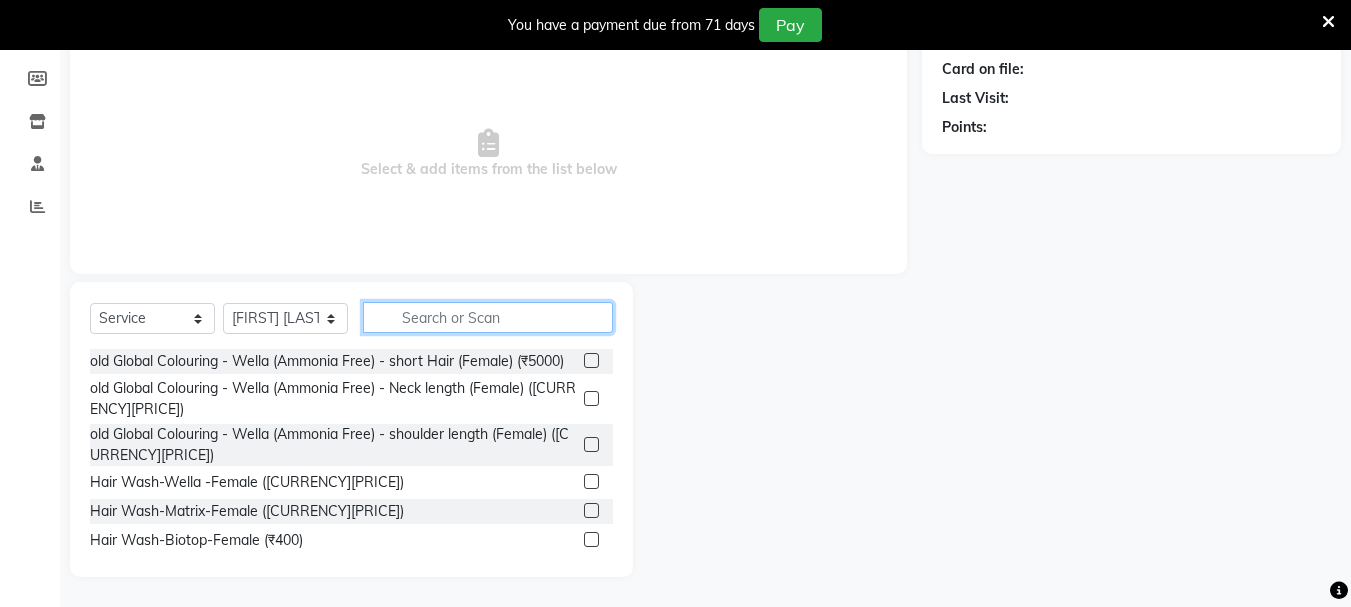 click 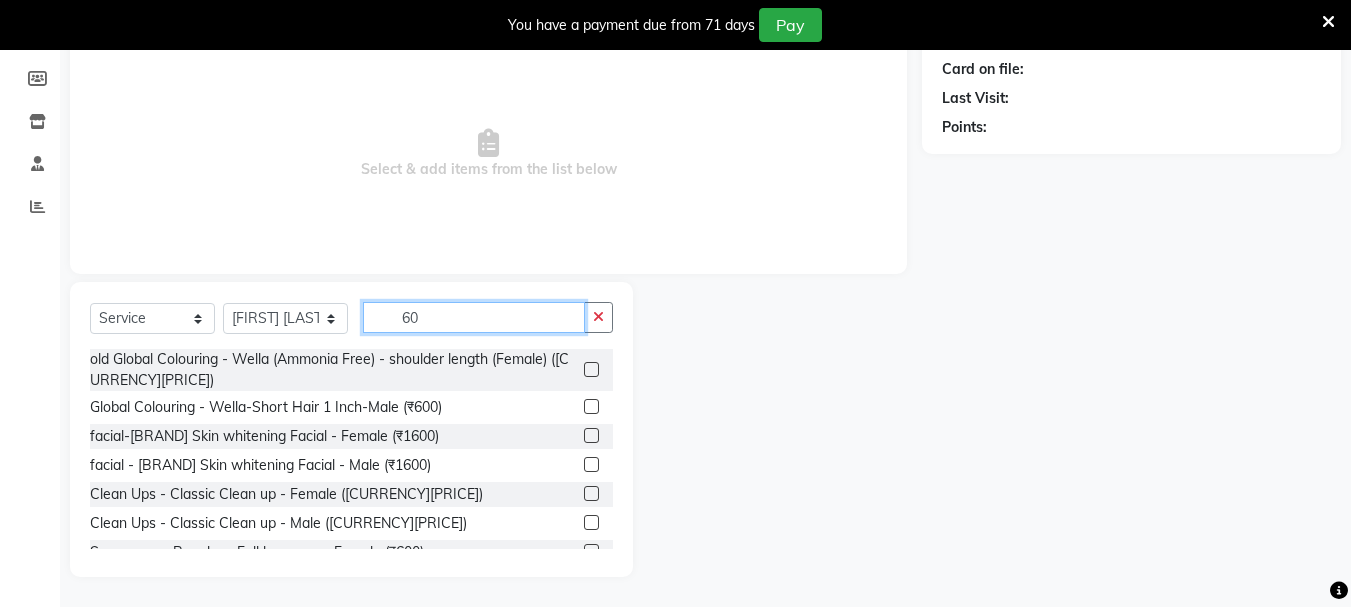 type on "6" 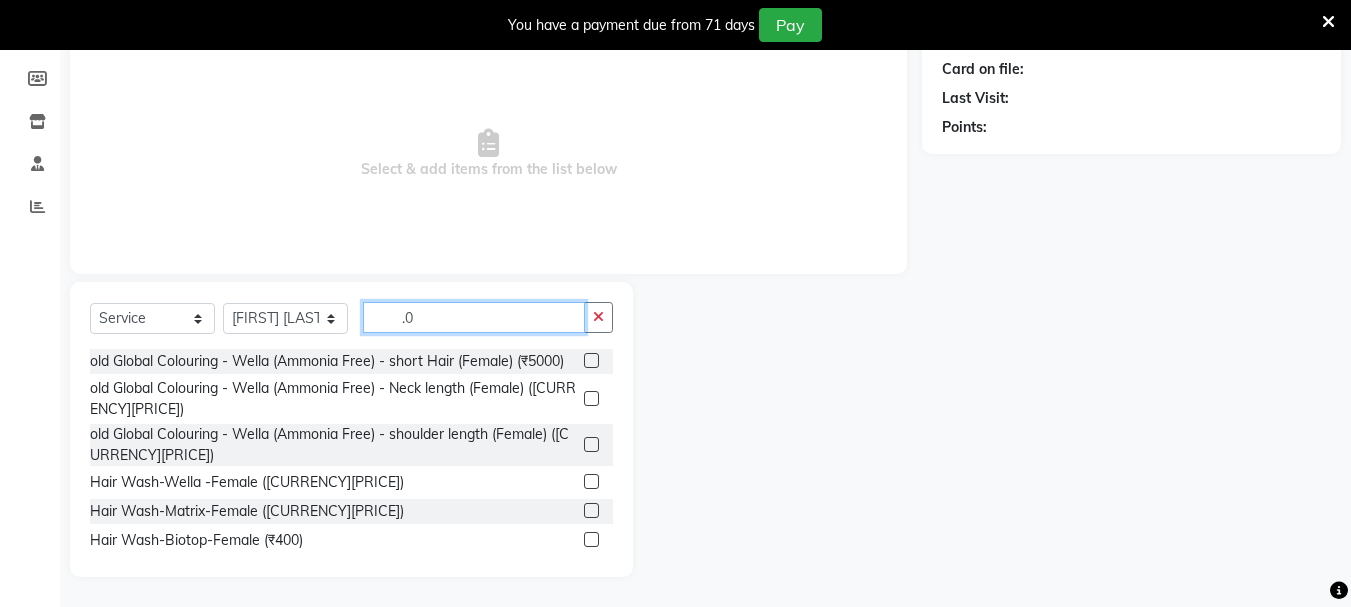 type on "." 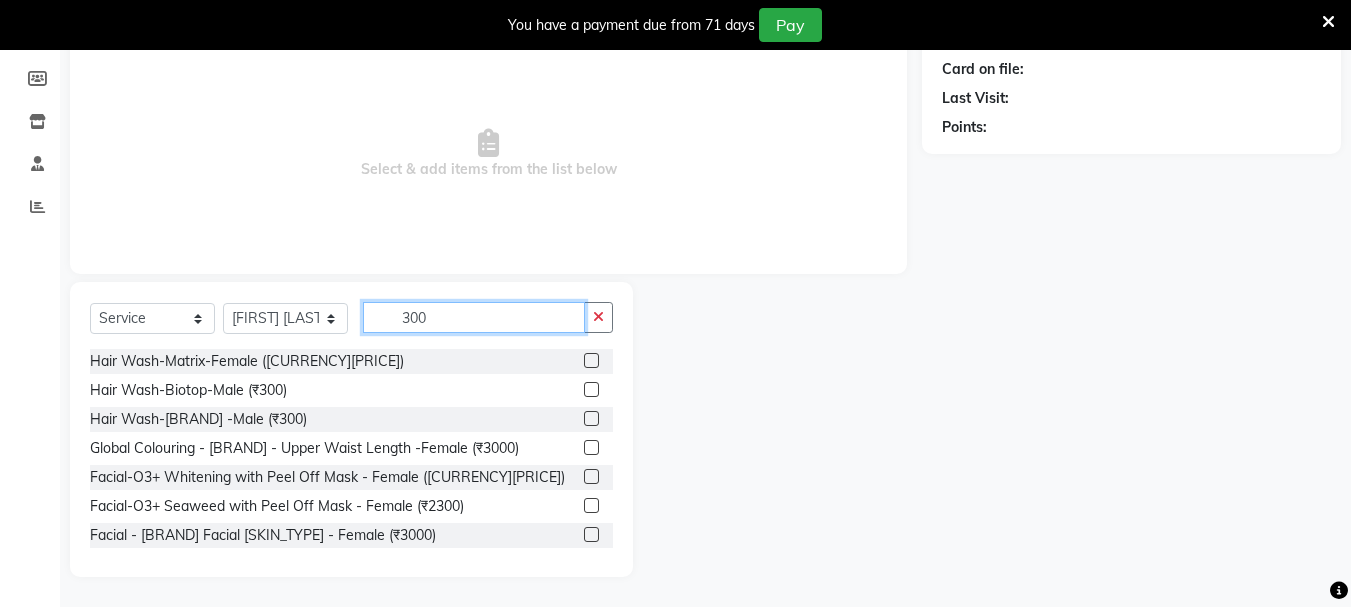 type on "300" 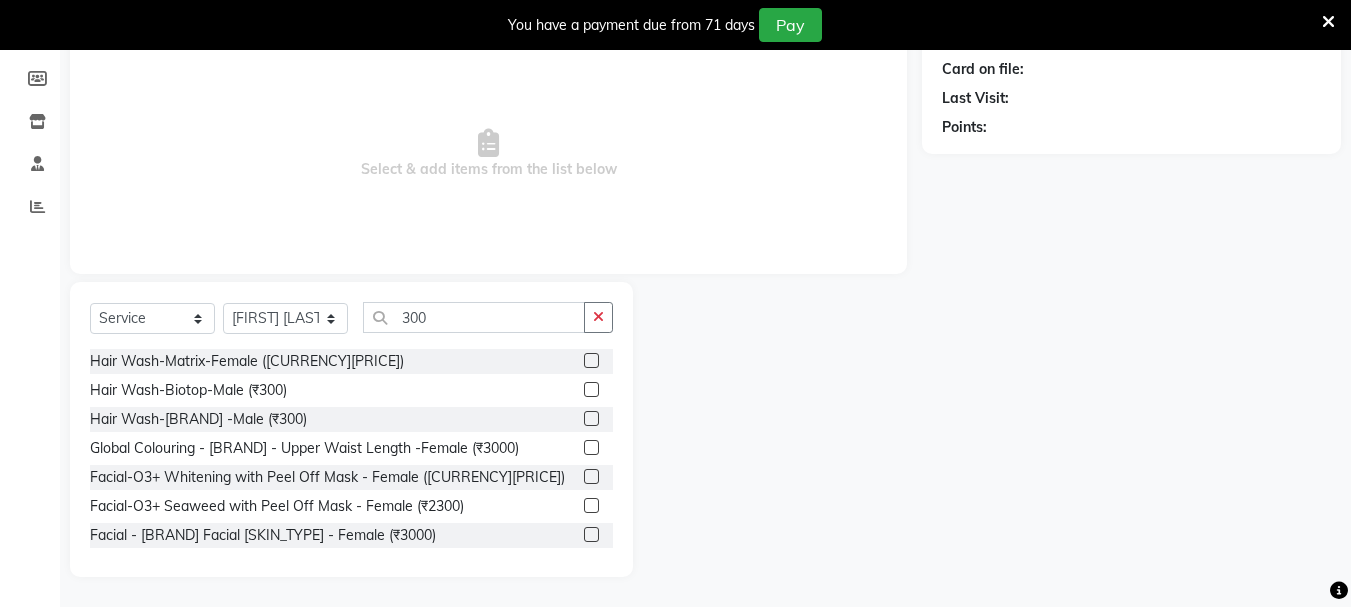 click 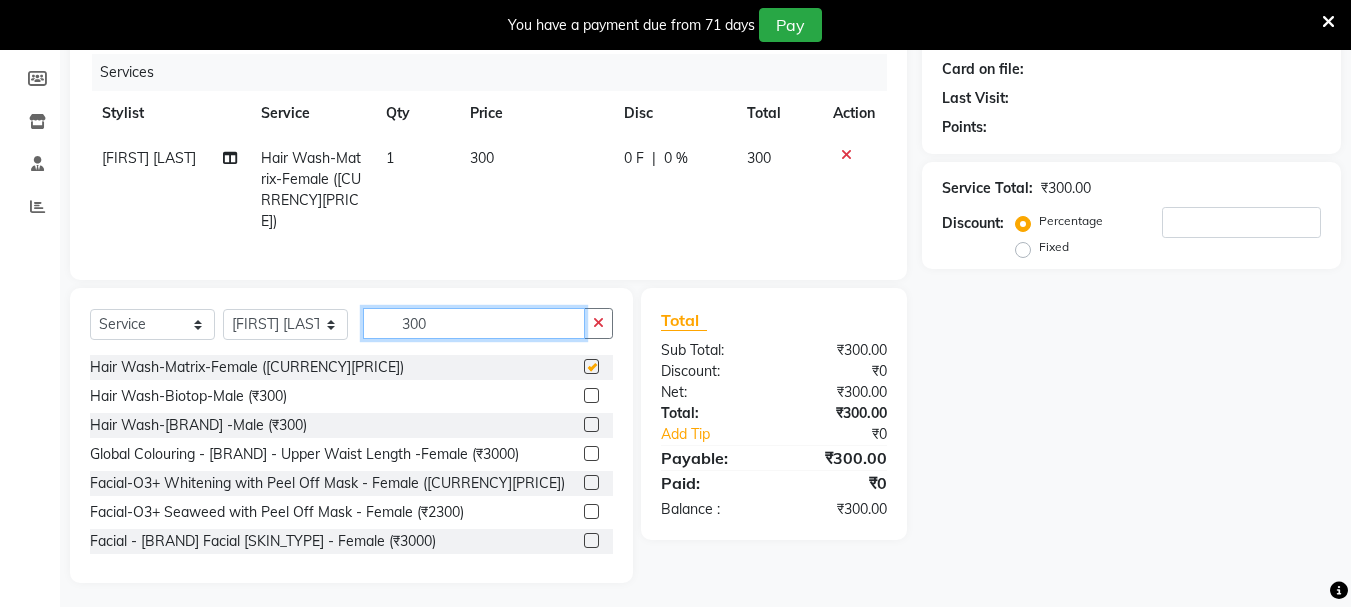 checkbox on "false" 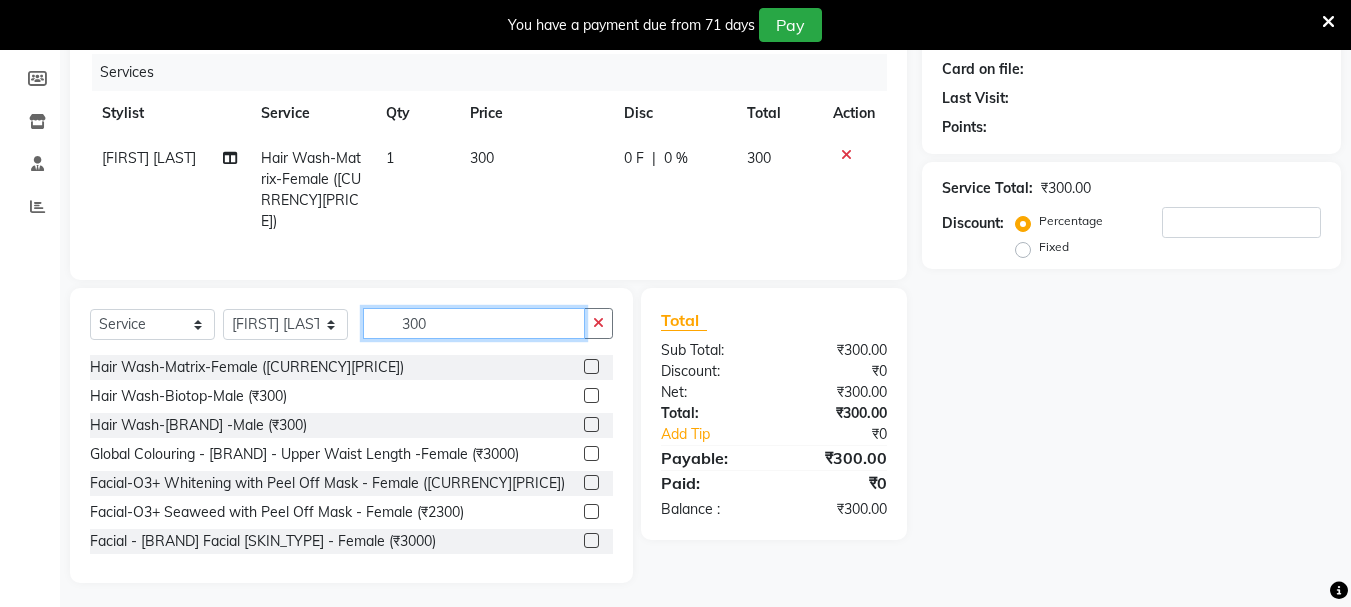 click on "300" 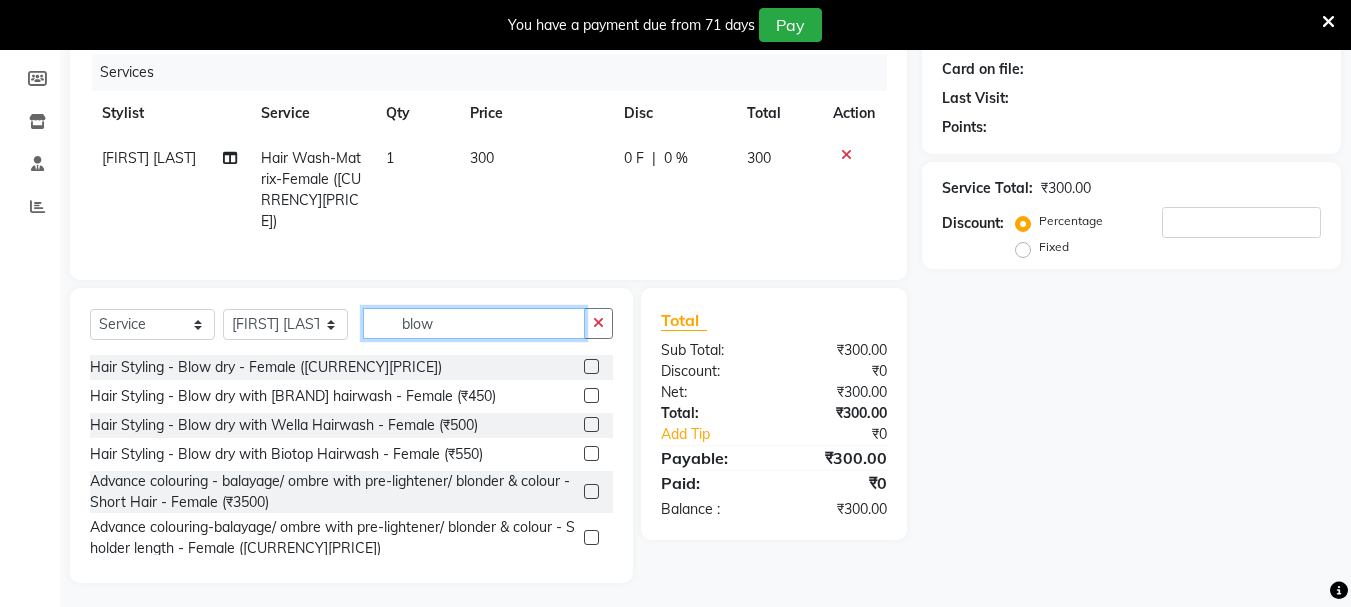 scroll, scrollTop: 206, scrollLeft: 0, axis: vertical 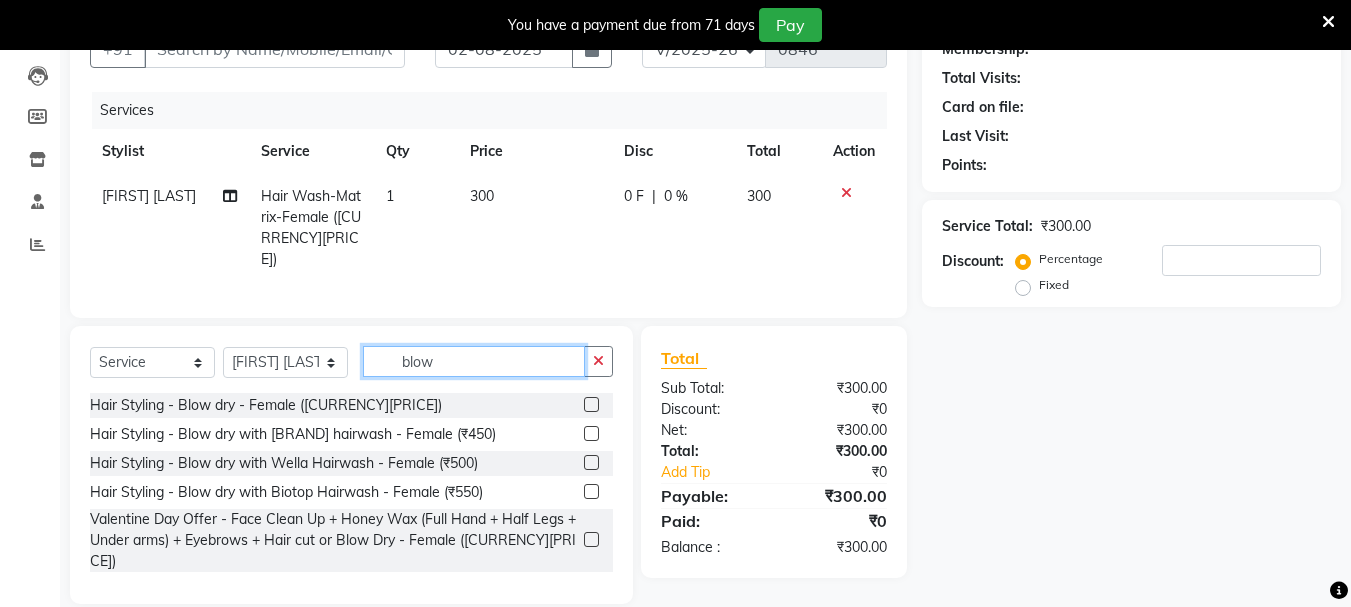type on "blow" 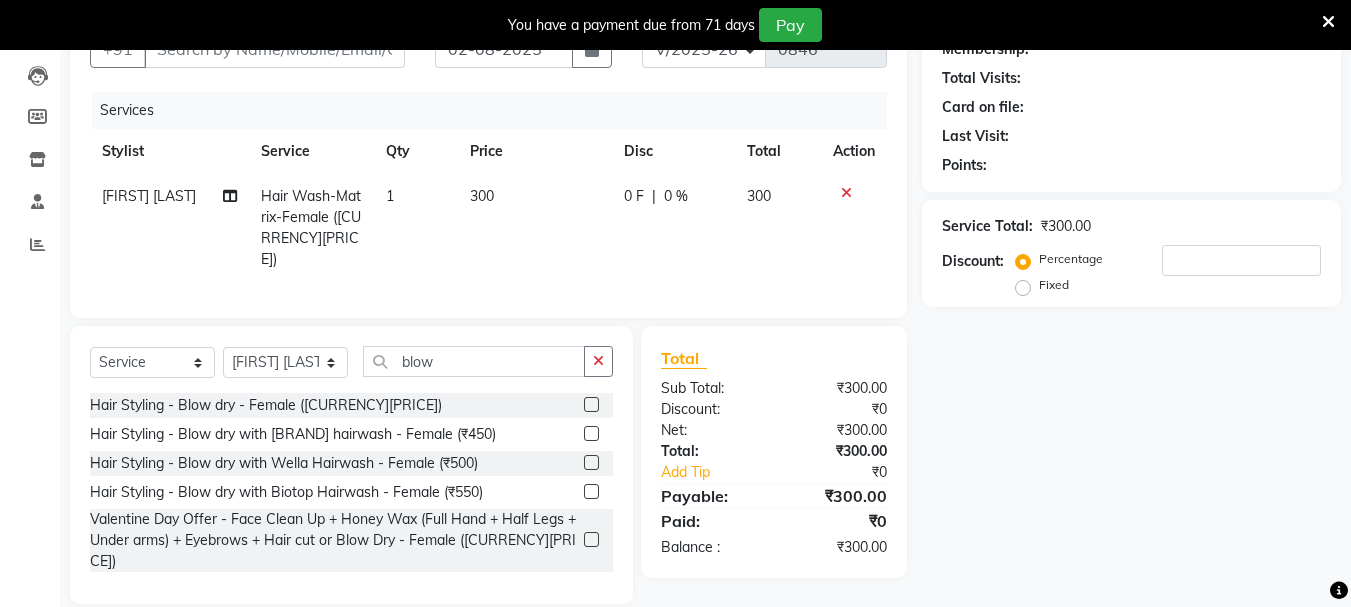 click 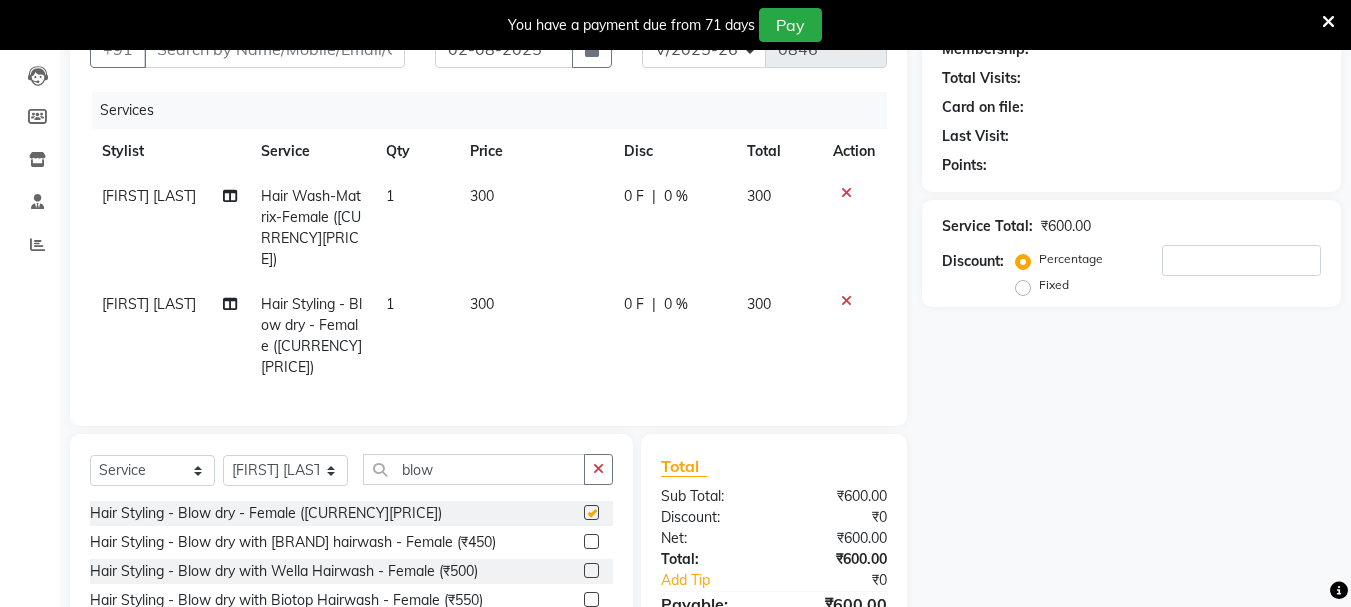 checkbox on "false" 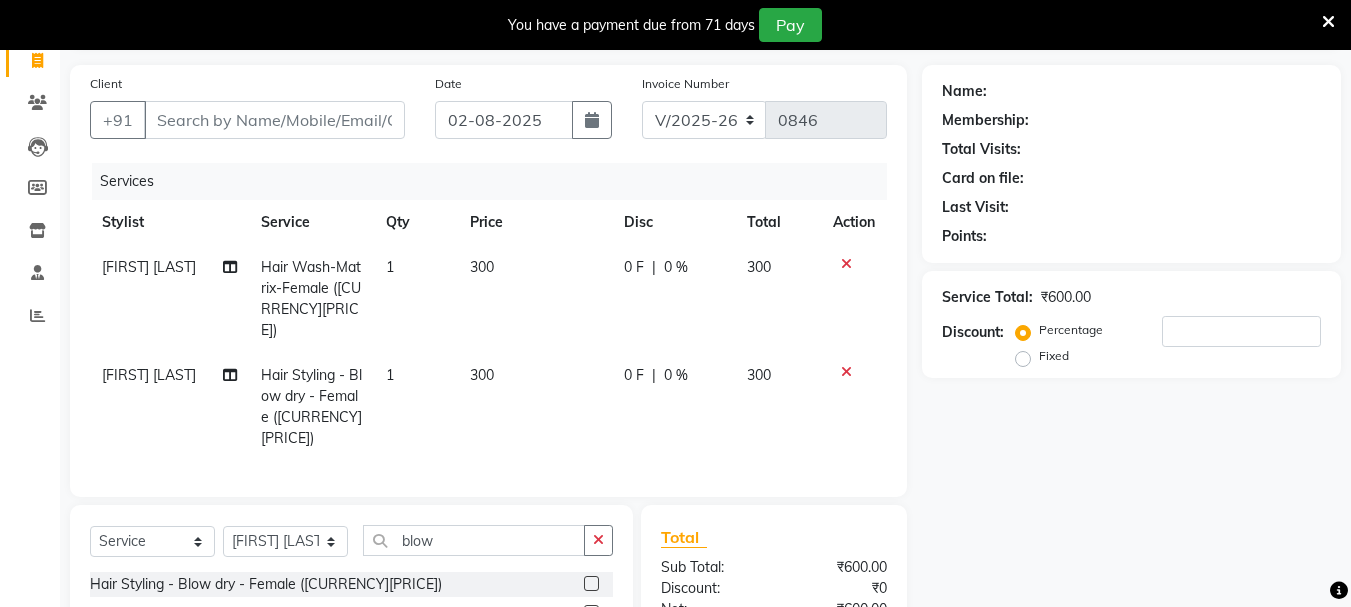 scroll, scrollTop: 6, scrollLeft: 0, axis: vertical 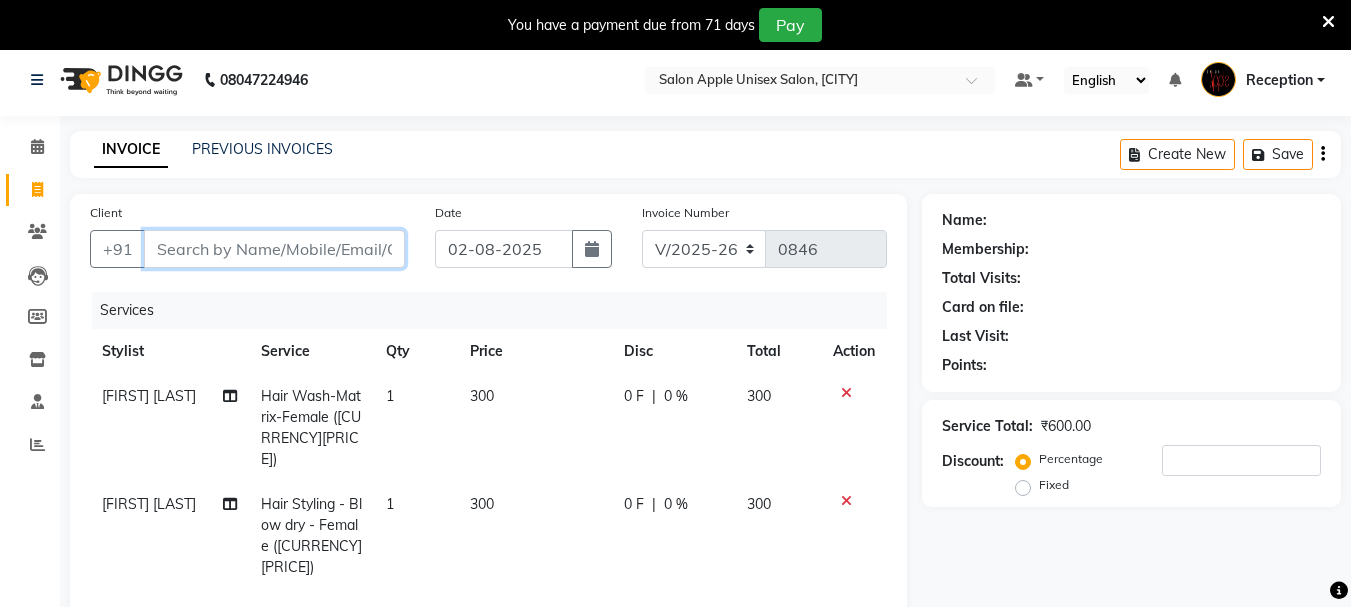 click on "Client" at bounding box center (274, 249) 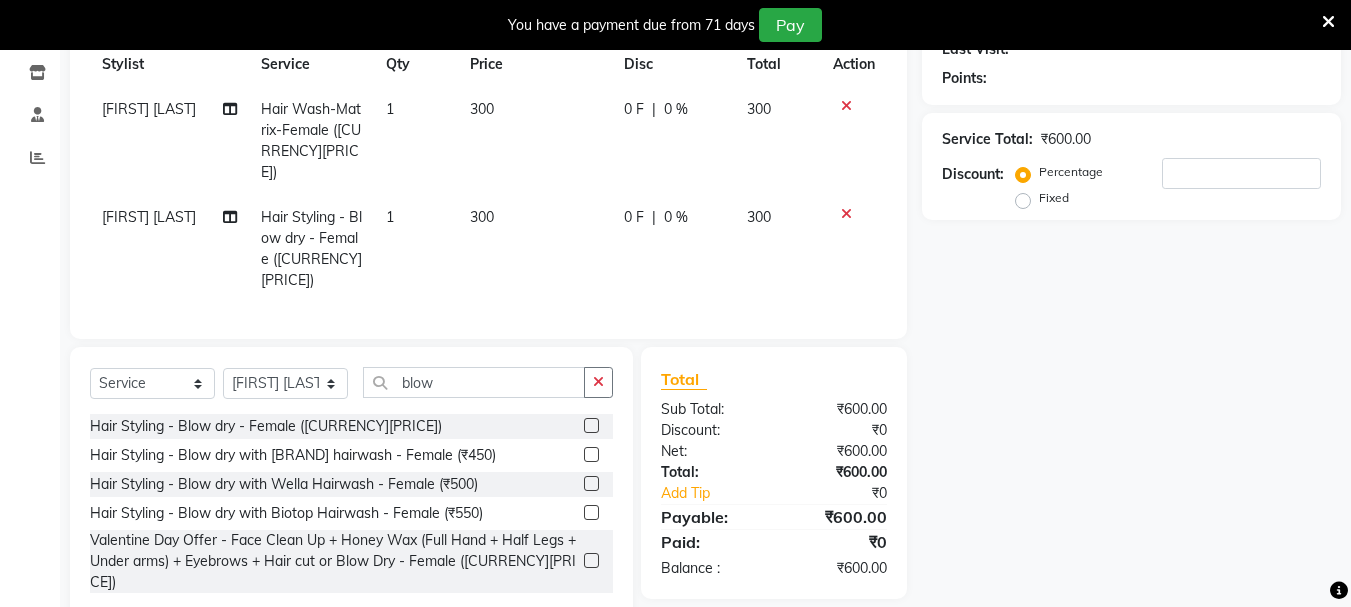 scroll, scrollTop: 0, scrollLeft: 0, axis: both 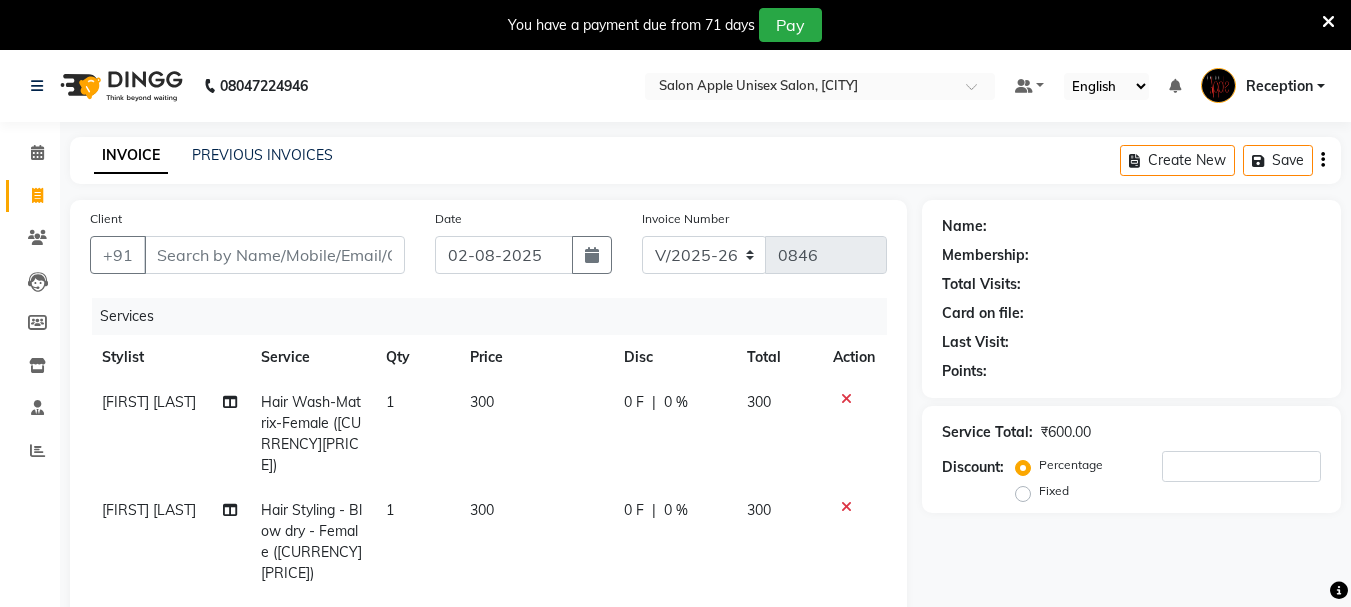 click on "Client +91" 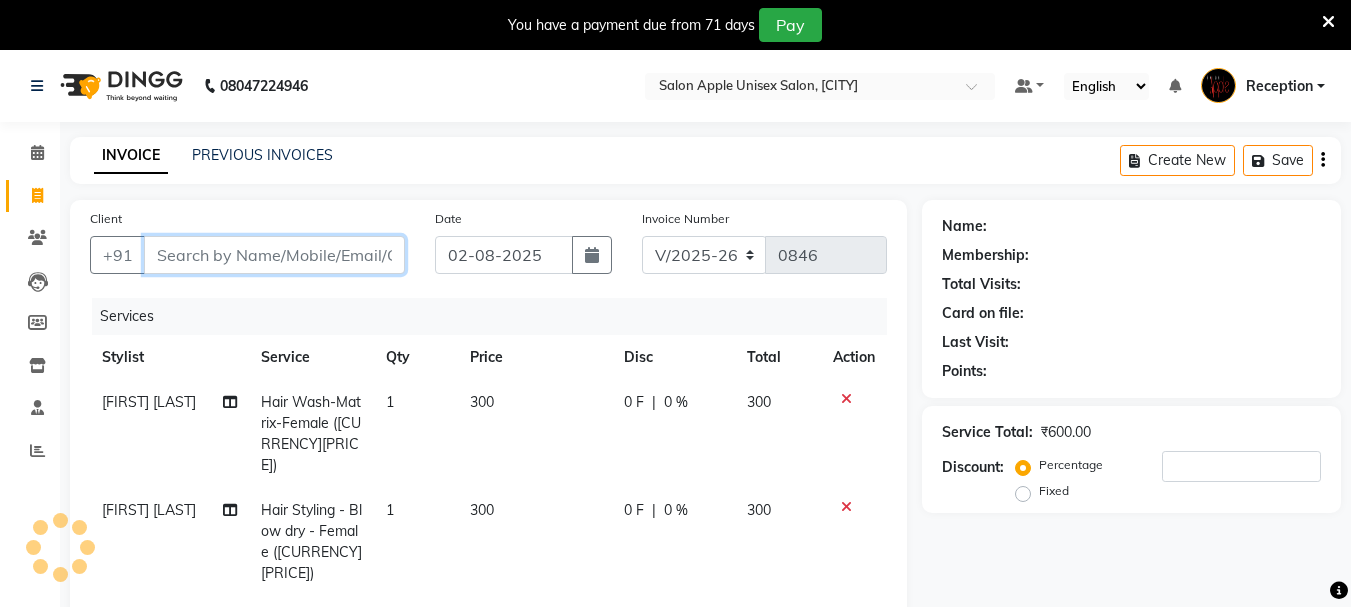 click on "Client" at bounding box center [274, 255] 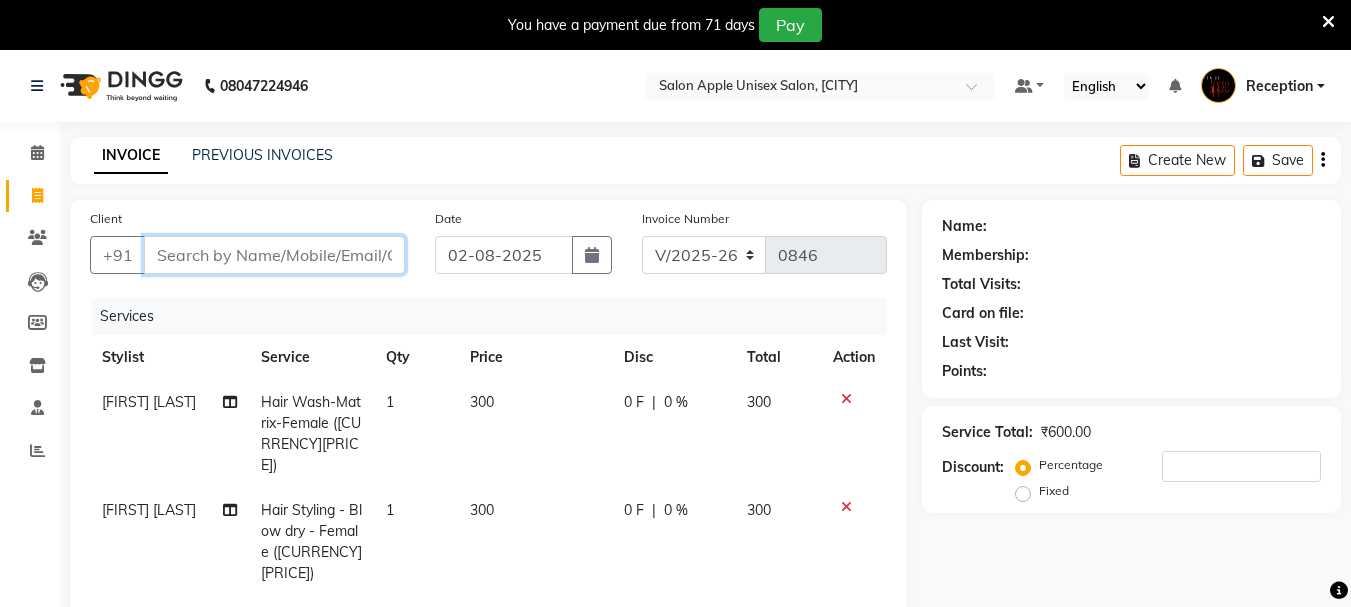 click on "Client" at bounding box center (274, 255) 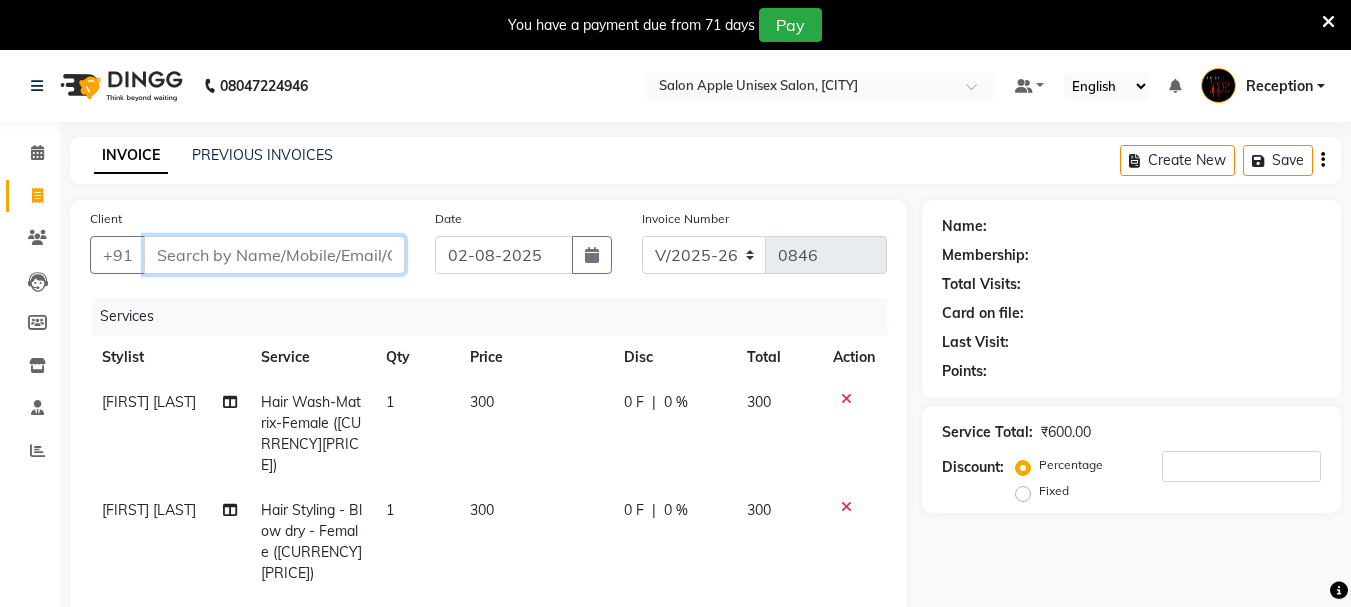 type on "9" 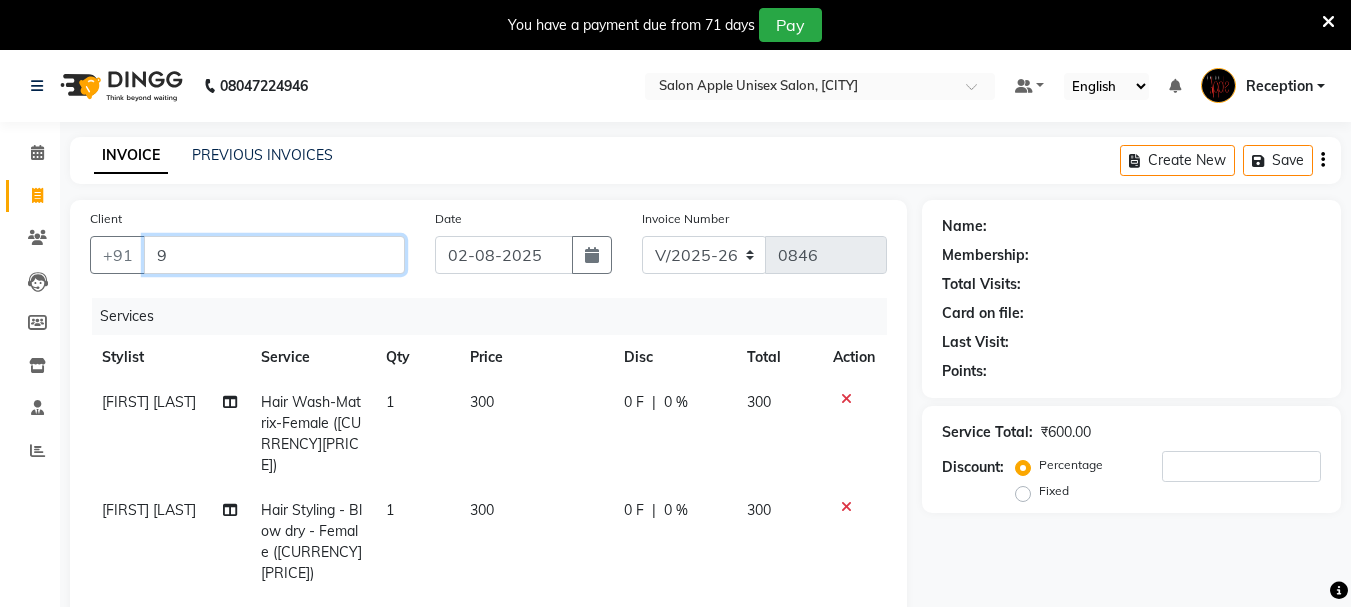 type on "0" 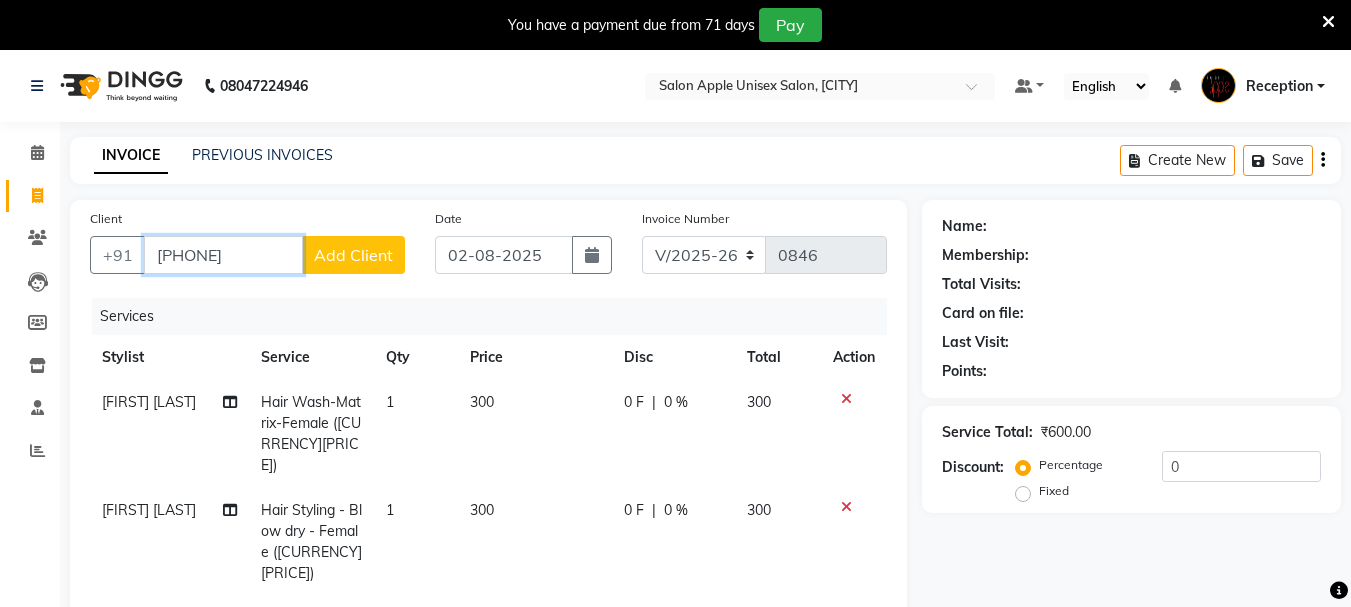 type on "[PHONE]" 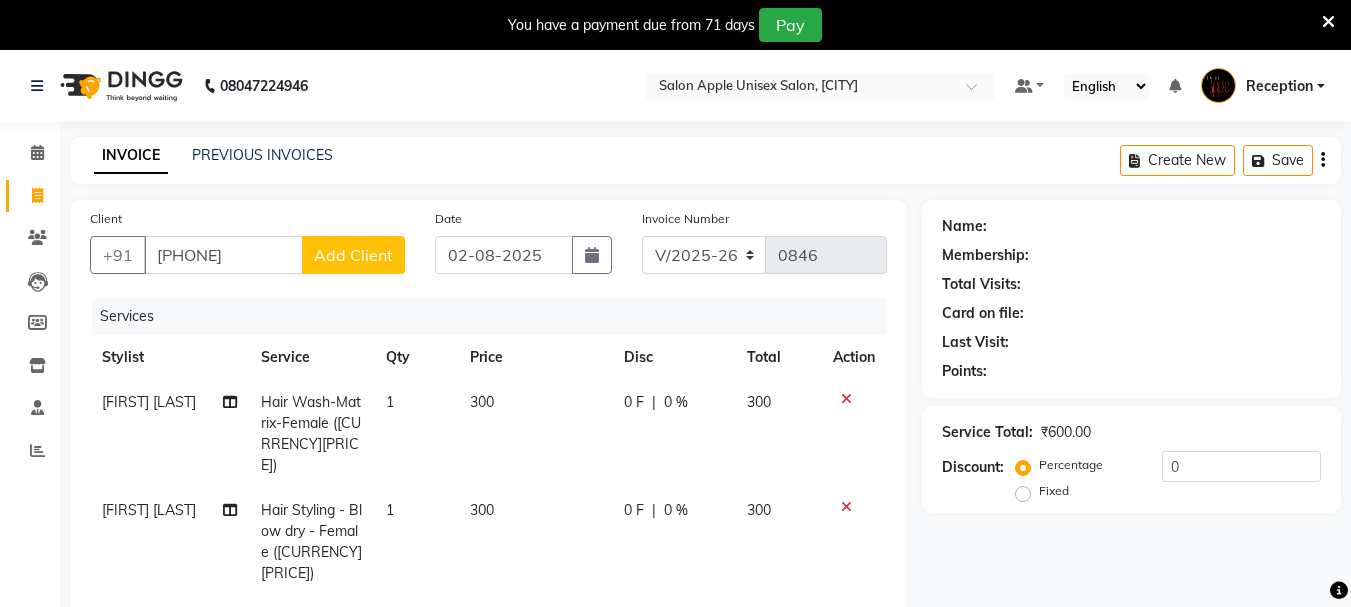 click on "Add Client" 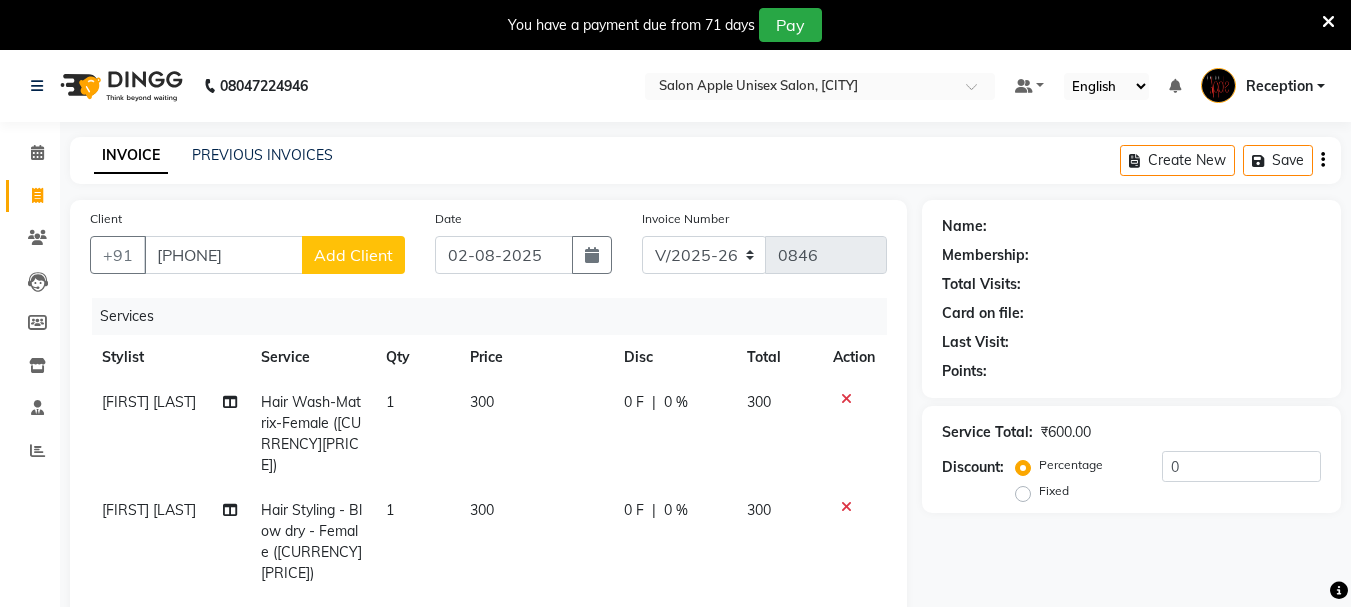 select on "22" 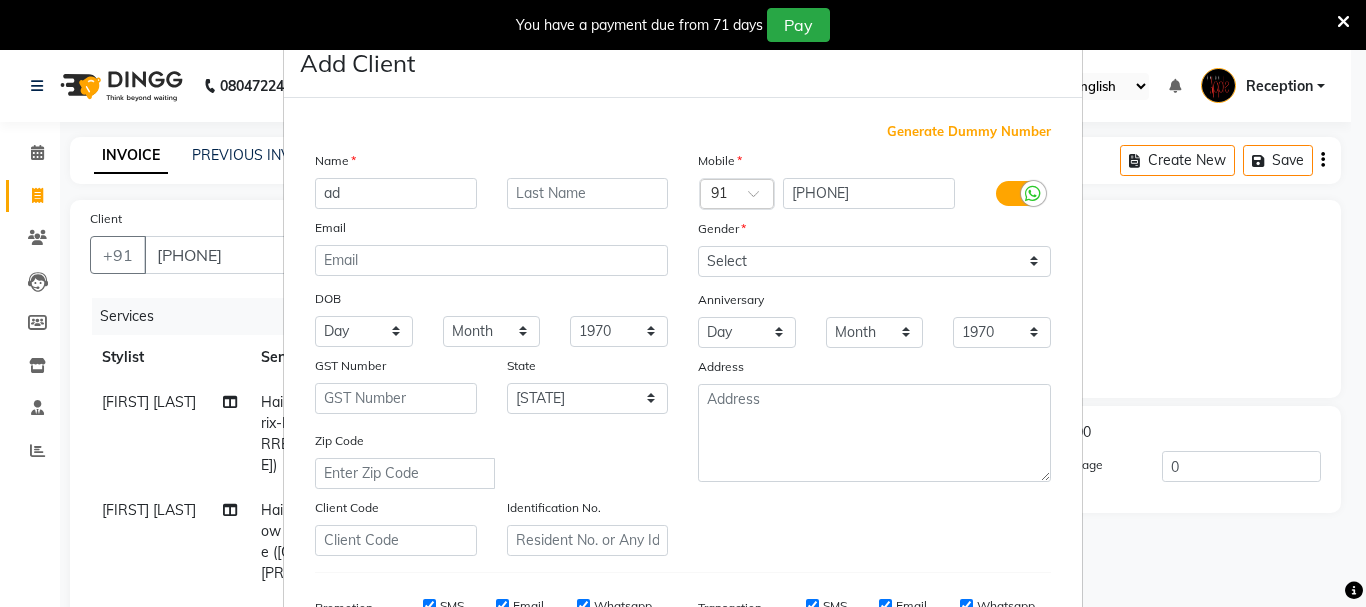 type on "a" 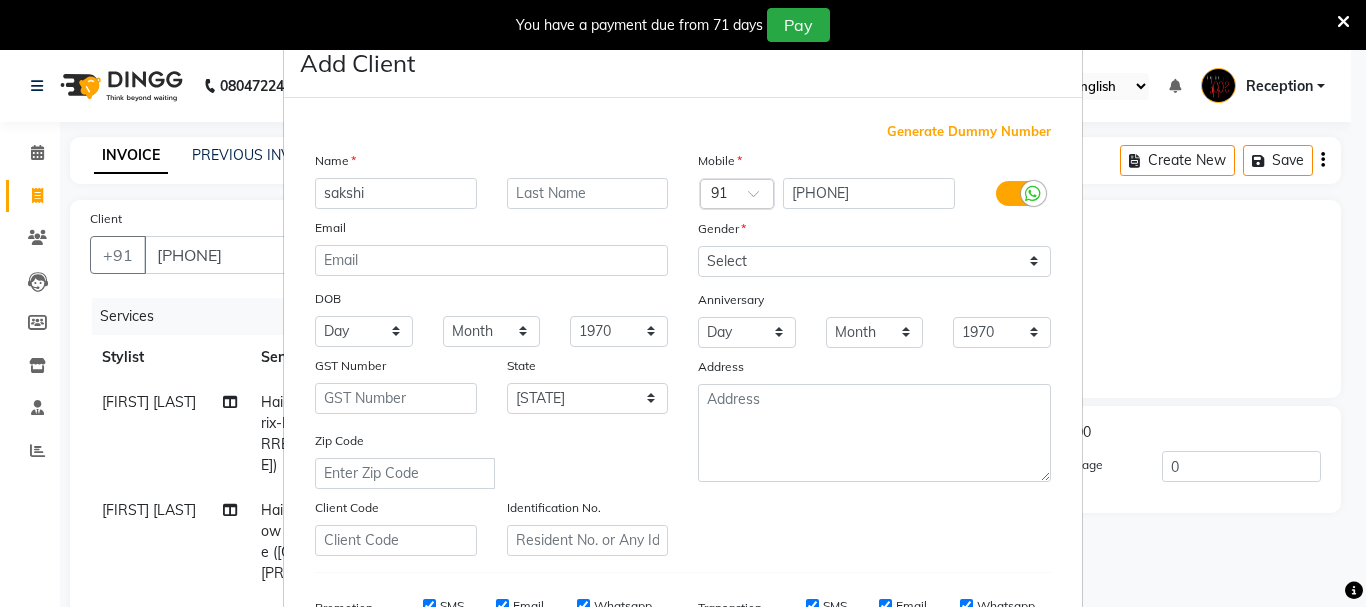 type on "sakshi" 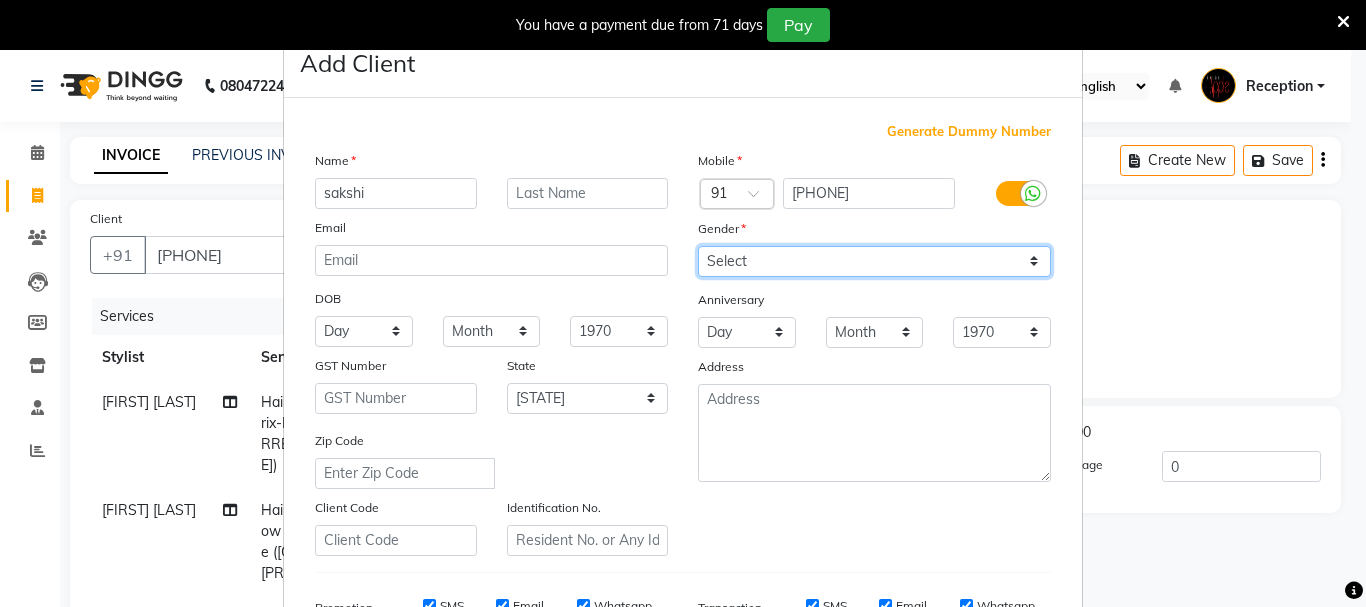 click on "Select Male Female Other Prefer Not To Say" at bounding box center [874, 261] 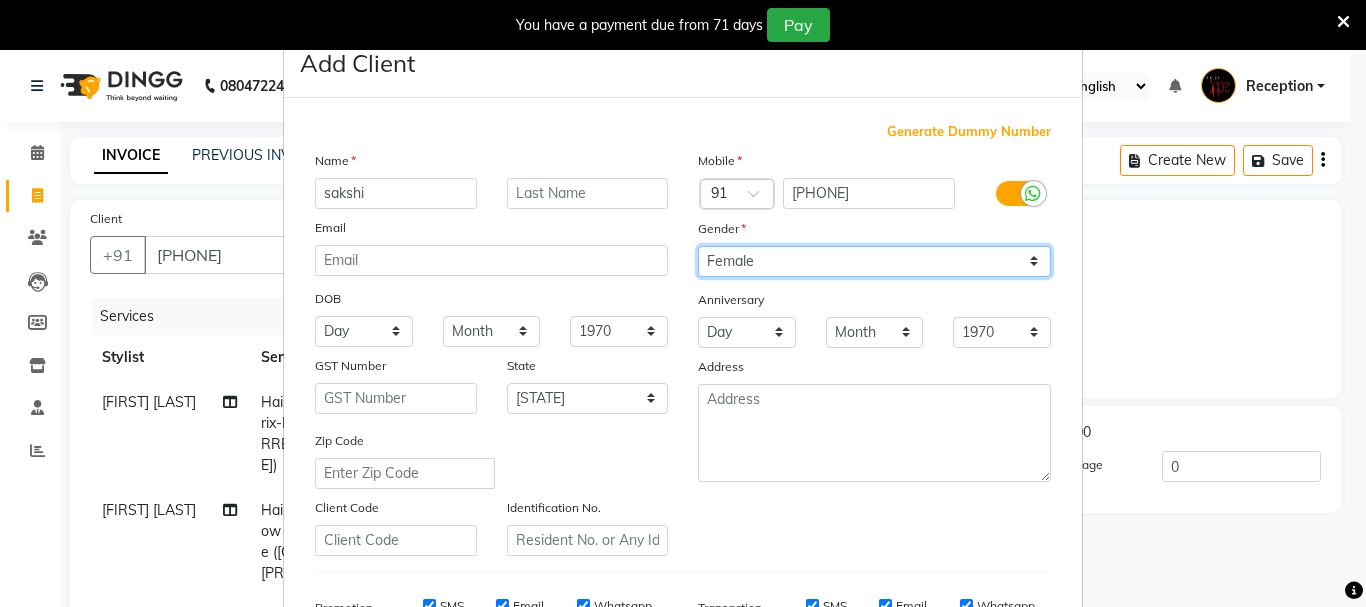 click on "Select Male Female Other Prefer Not To Say" at bounding box center [874, 261] 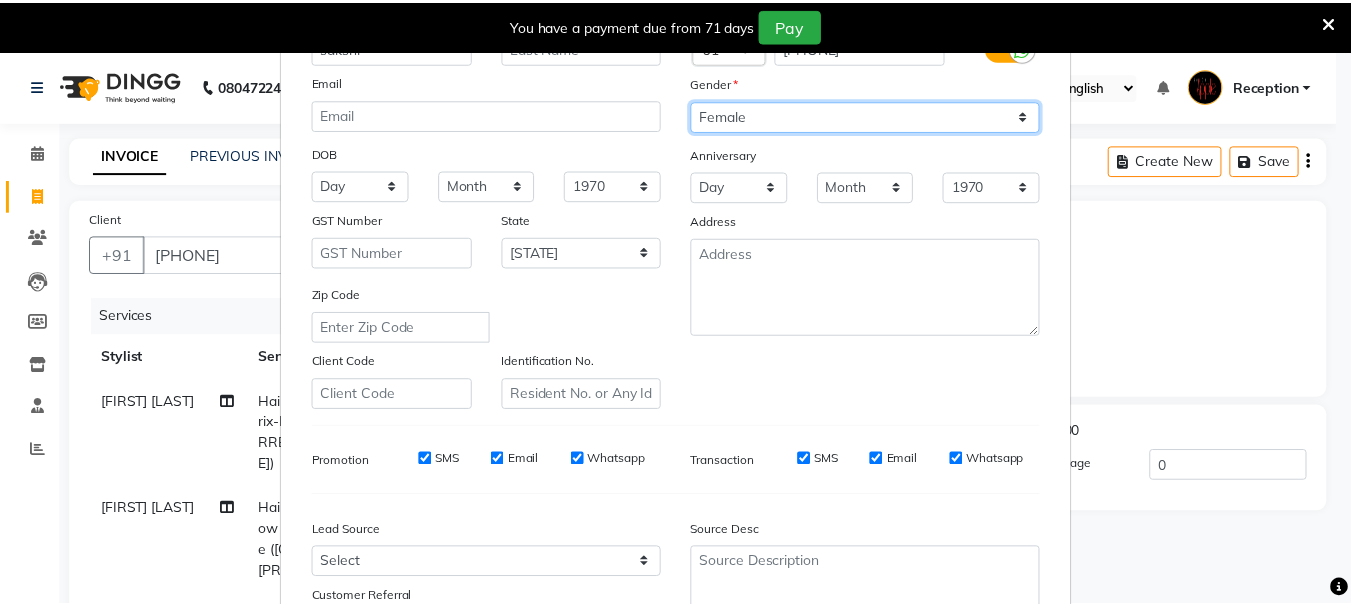 scroll, scrollTop: 316, scrollLeft: 0, axis: vertical 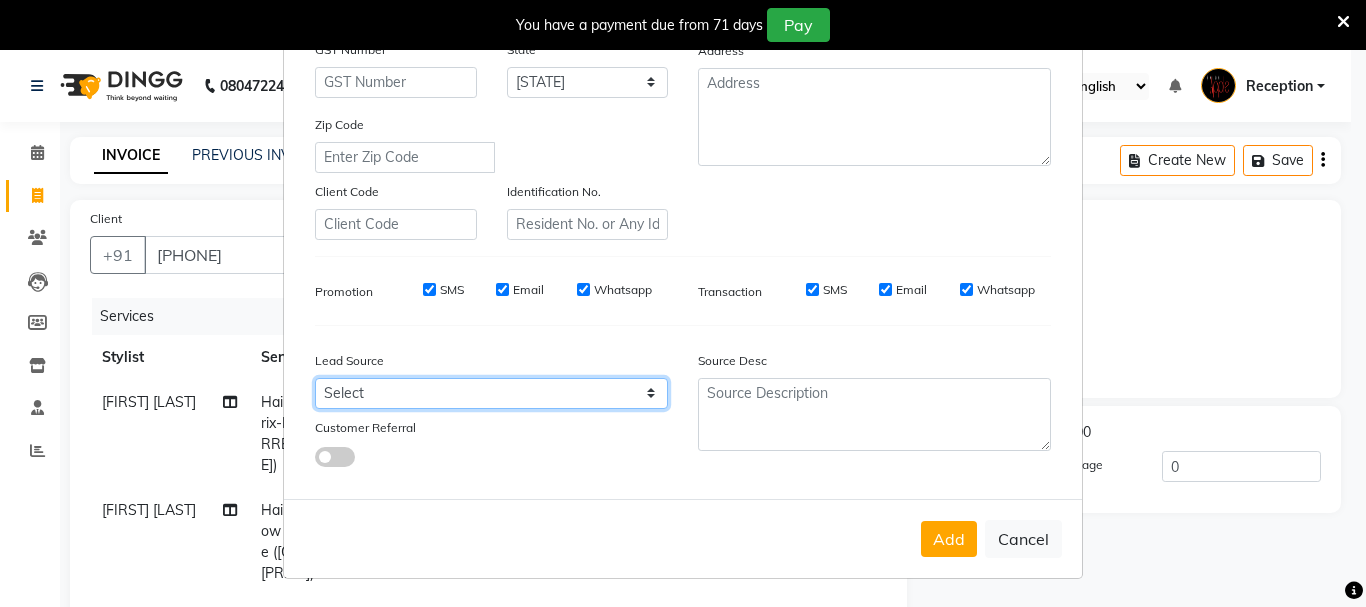 click on "Select Walk-in Referral Internet Friend Word of Mouth Advertisement Facebook JustDial Google Other Repeated WedmeGood Signage Newspaper Ad CRM Chat Bot IVR Call WhatsApp Website Direct Call  Instagram  YouTube" at bounding box center (491, 393) 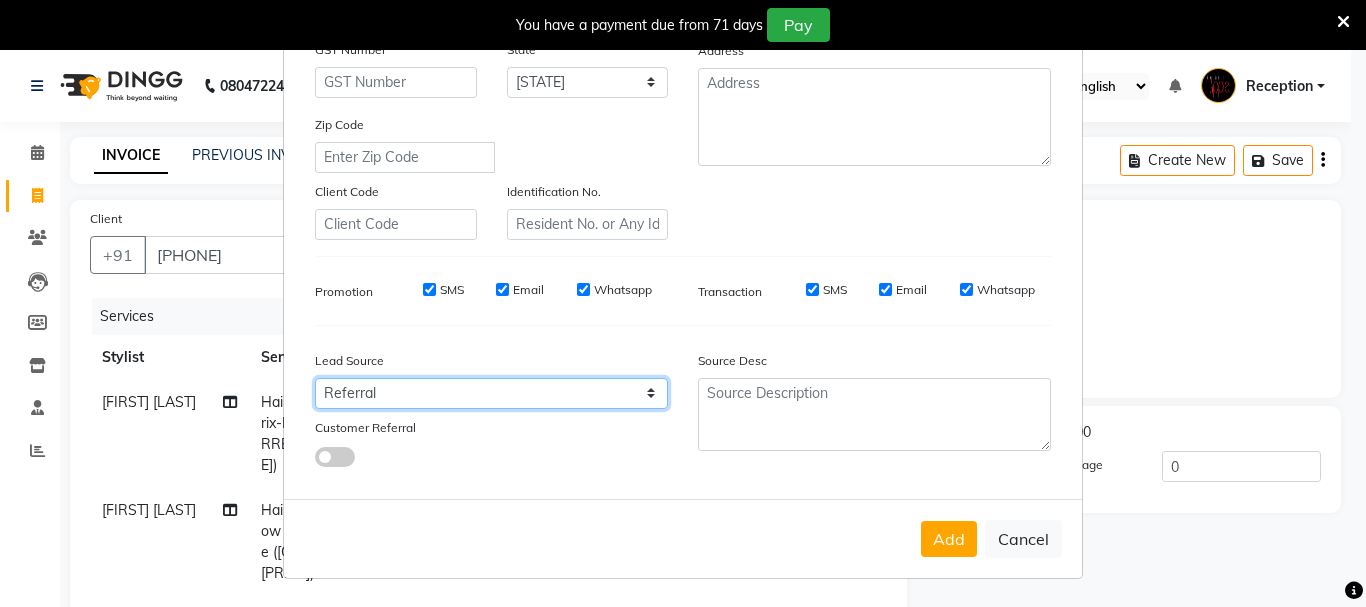 click on "Select Walk-in Referral Internet Friend Word of Mouth Advertisement Facebook JustDial Google Other Repeated WedmeGood Signage Newspaper Ad CRM Chat Bot IVR Call WhatsApp Website Direct Call  Instagram  YouTube" at bounding box center (491, 393) 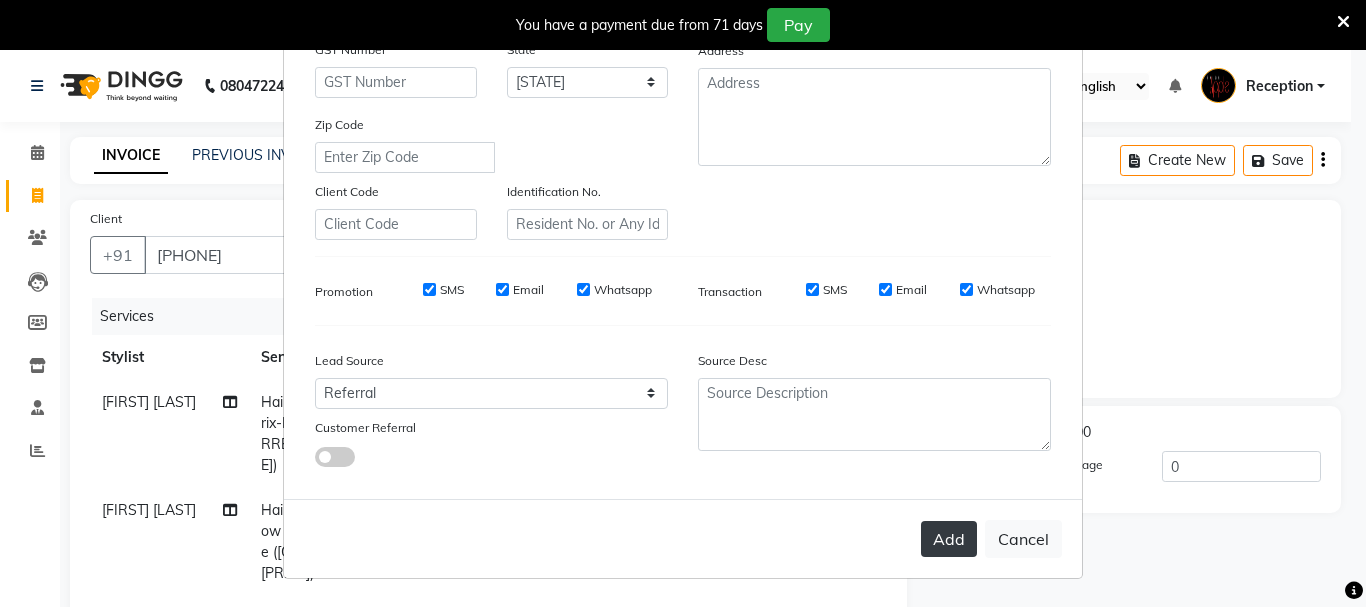 click on "Add" at bounding box center (949, 539) 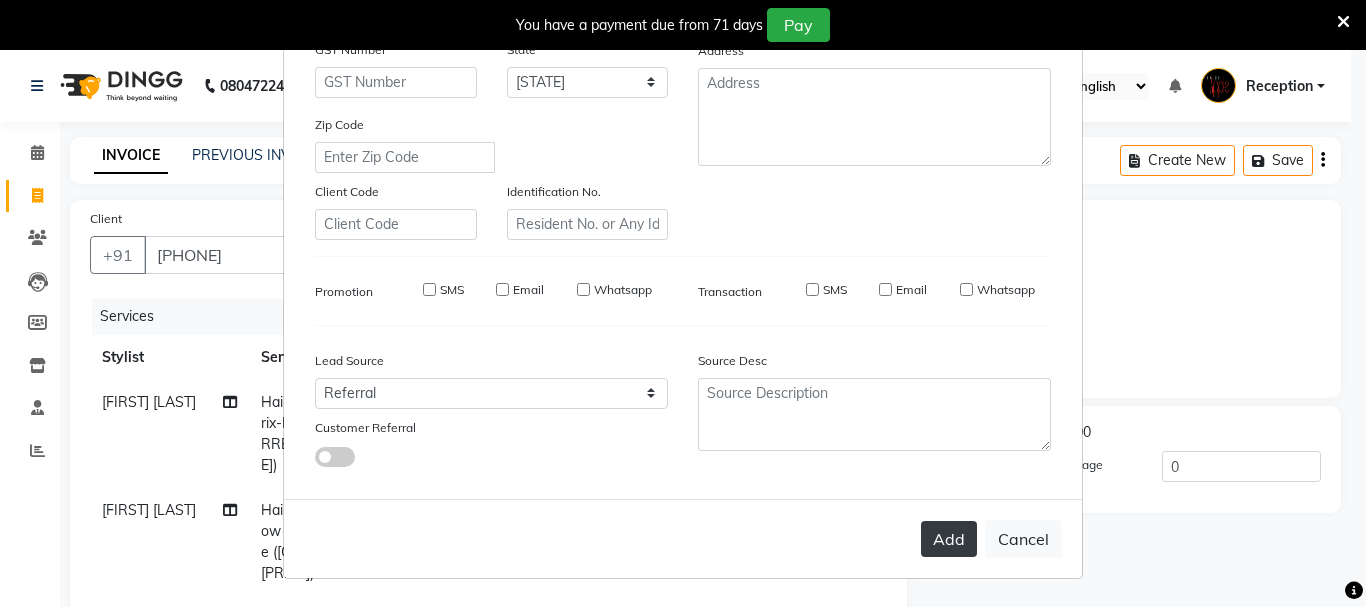 type 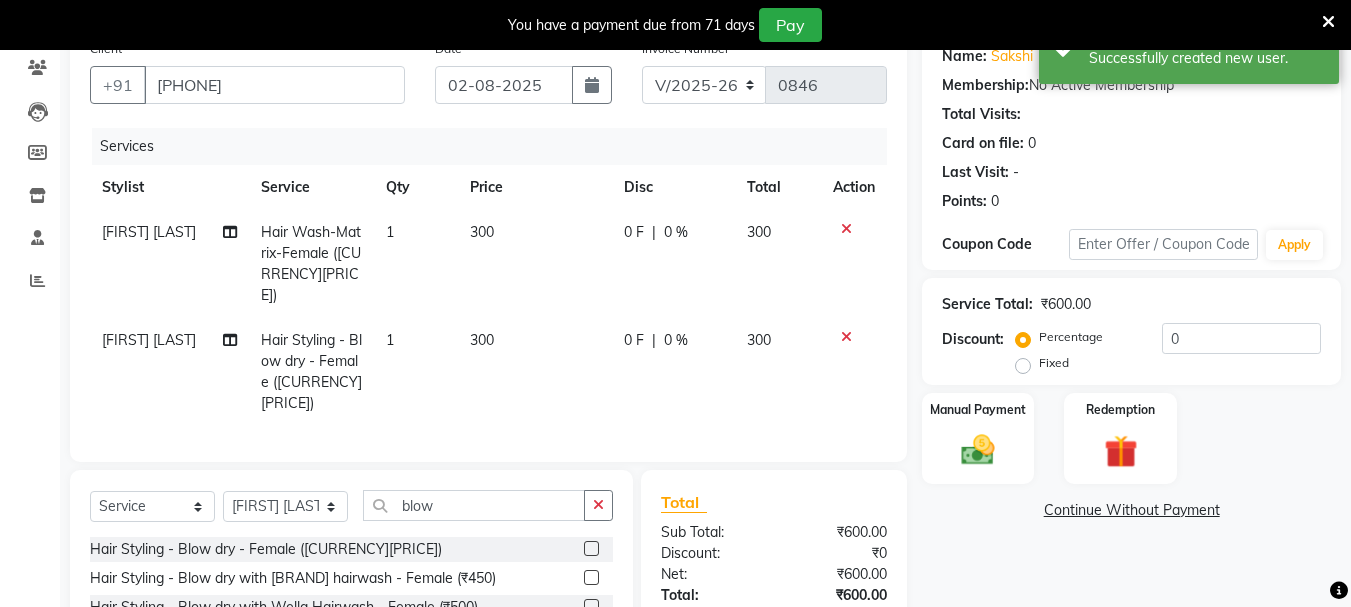 scroll, scrollTop: 293, scrollLeft: 0, axis: vertical 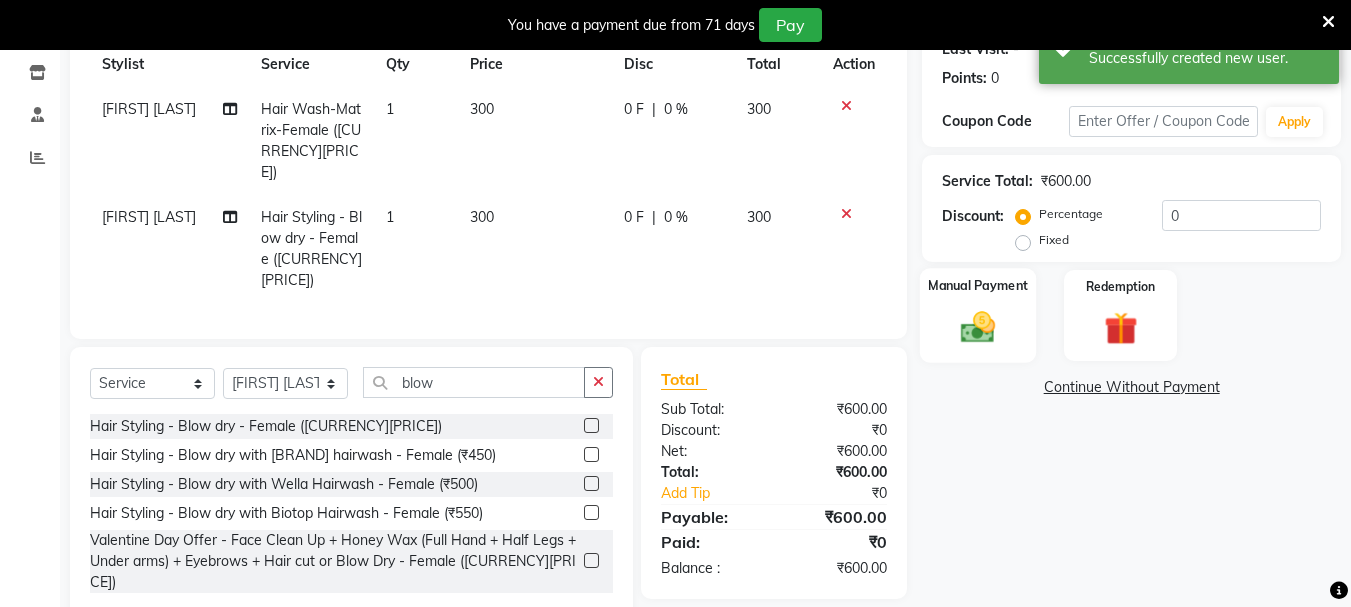 click on "Manual Payment" 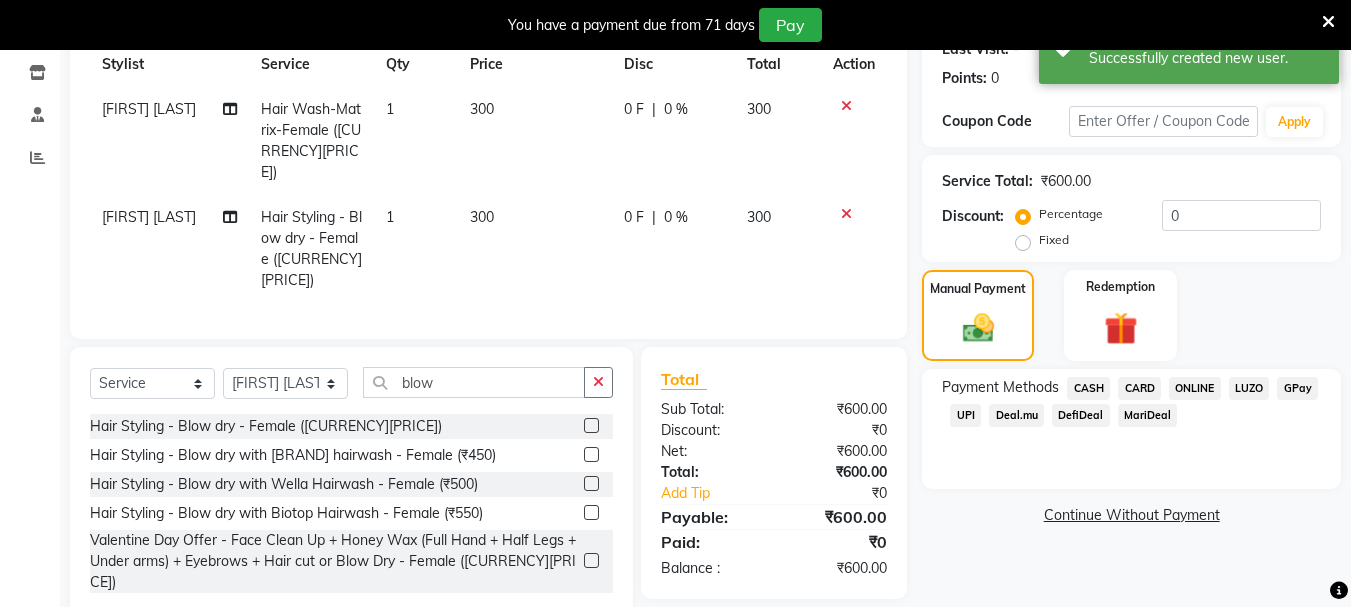 click on "CASH" 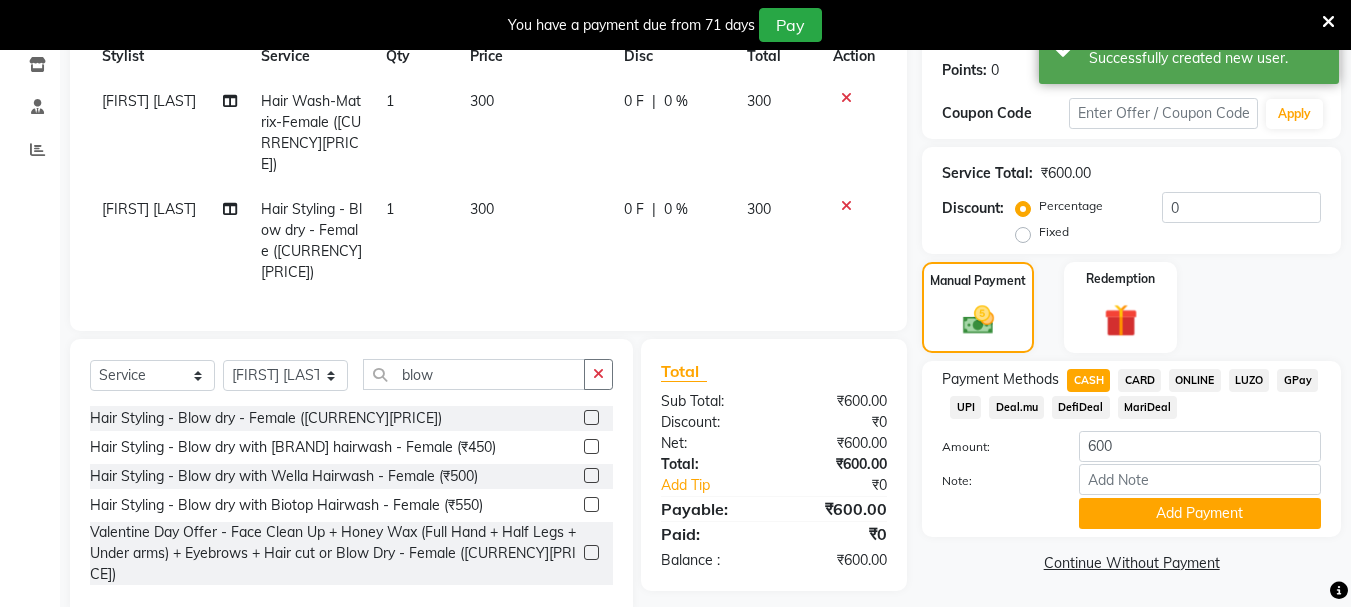 scroll, scrollTop: 302, scrollLeft: 0, axis: vertical 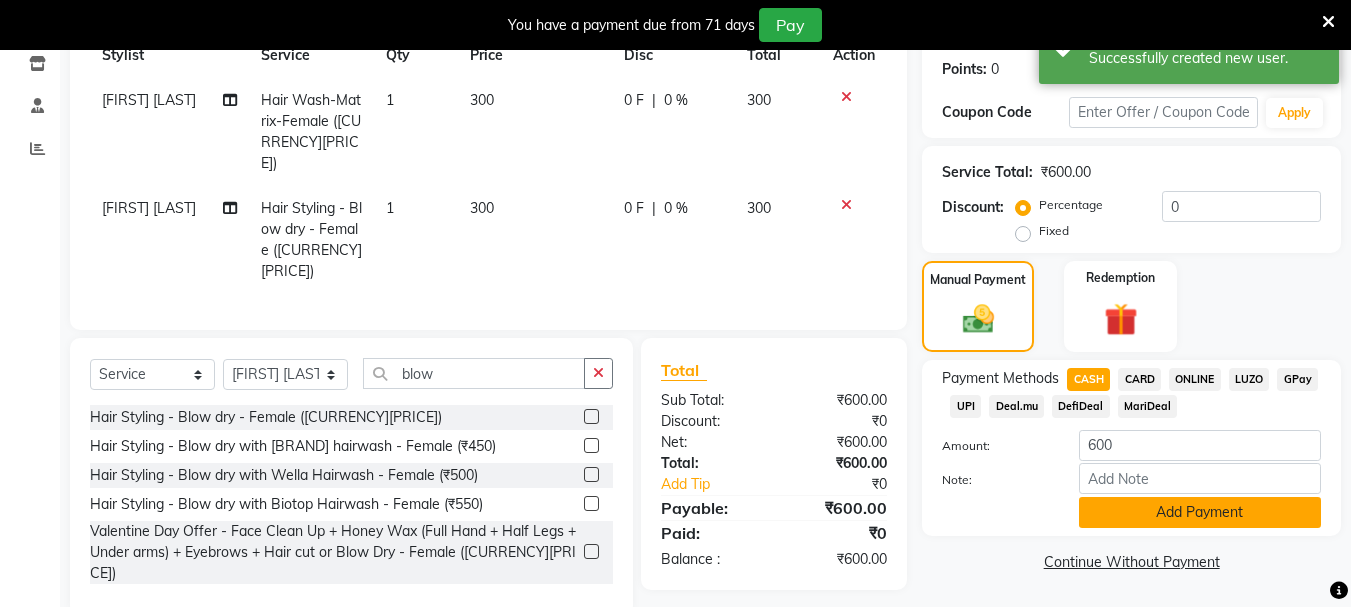 click on "Add Payment" 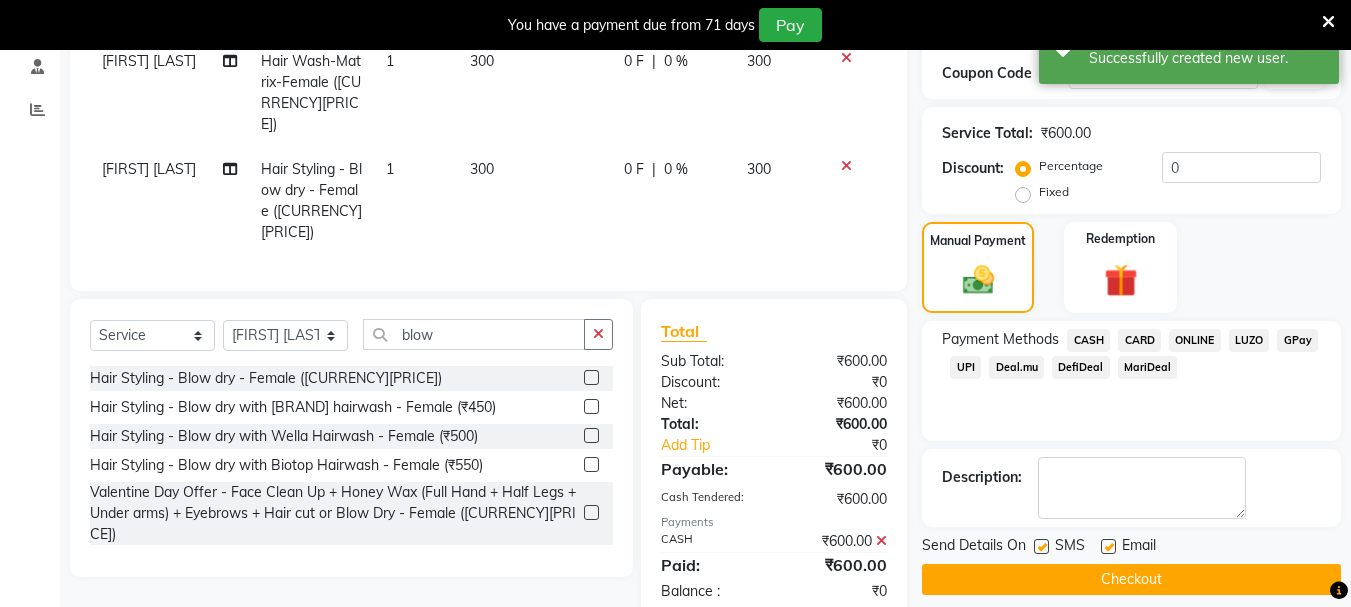 scroll, scrollTop: 359, scrollLeft: 0, axis: vertical 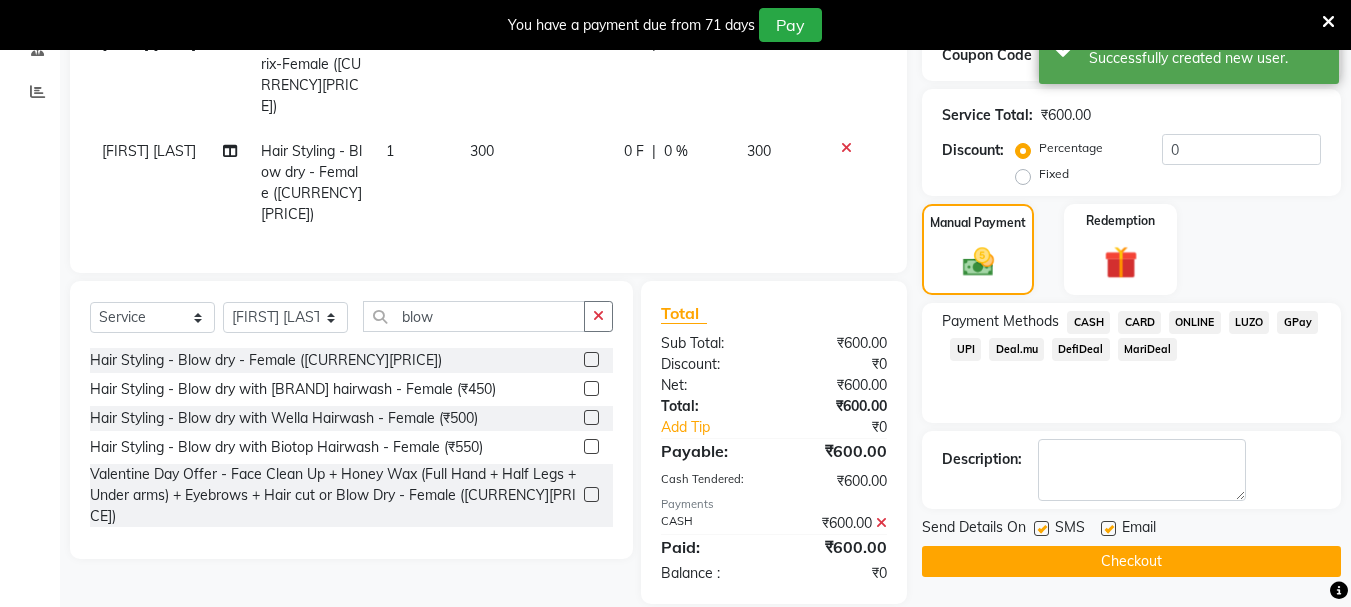 click on "Checkout" 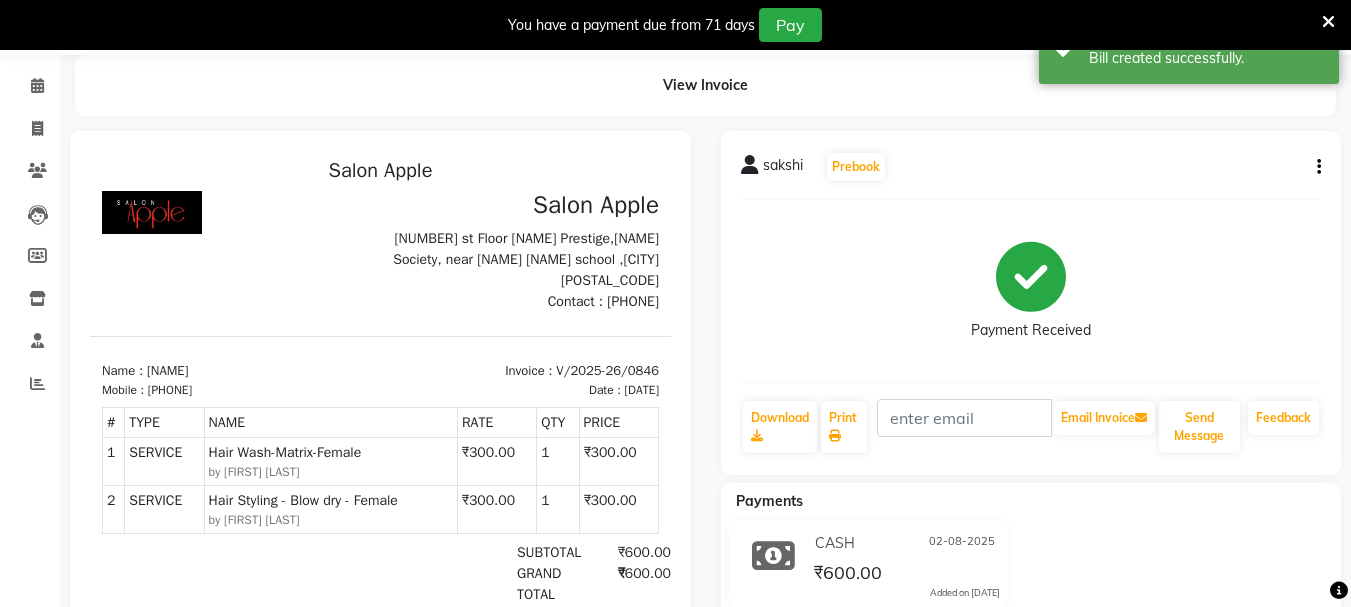 scroll, scrollTop: 0, scrollLeft: 0, axis: both 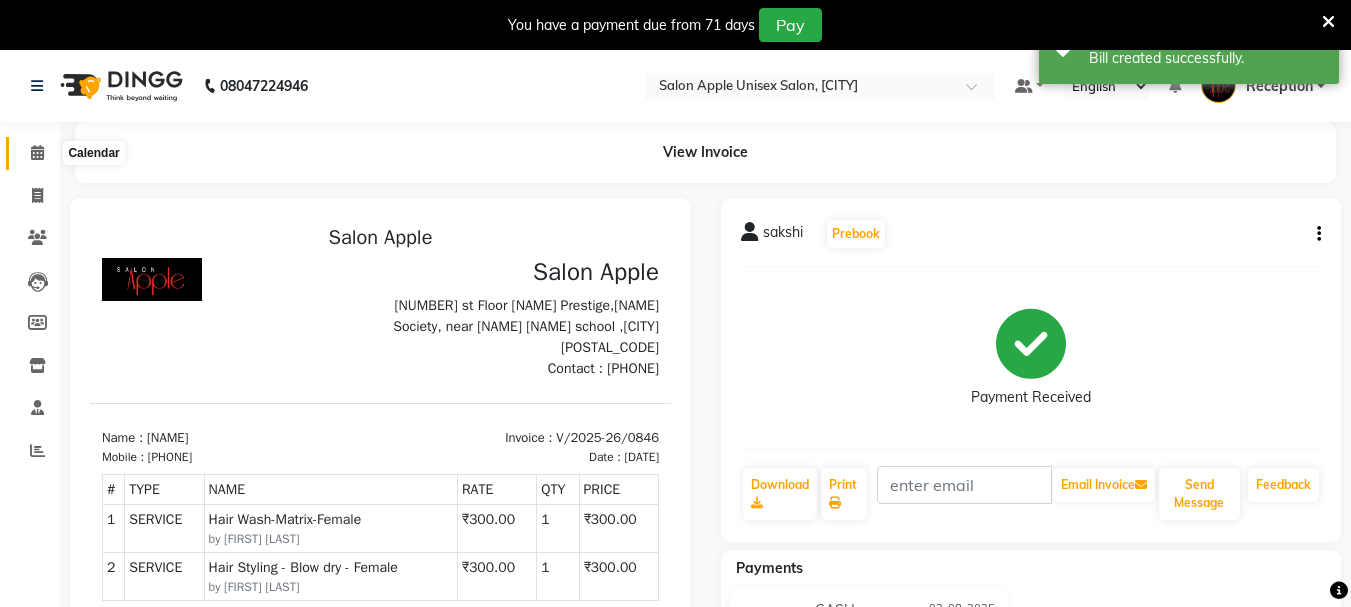 click 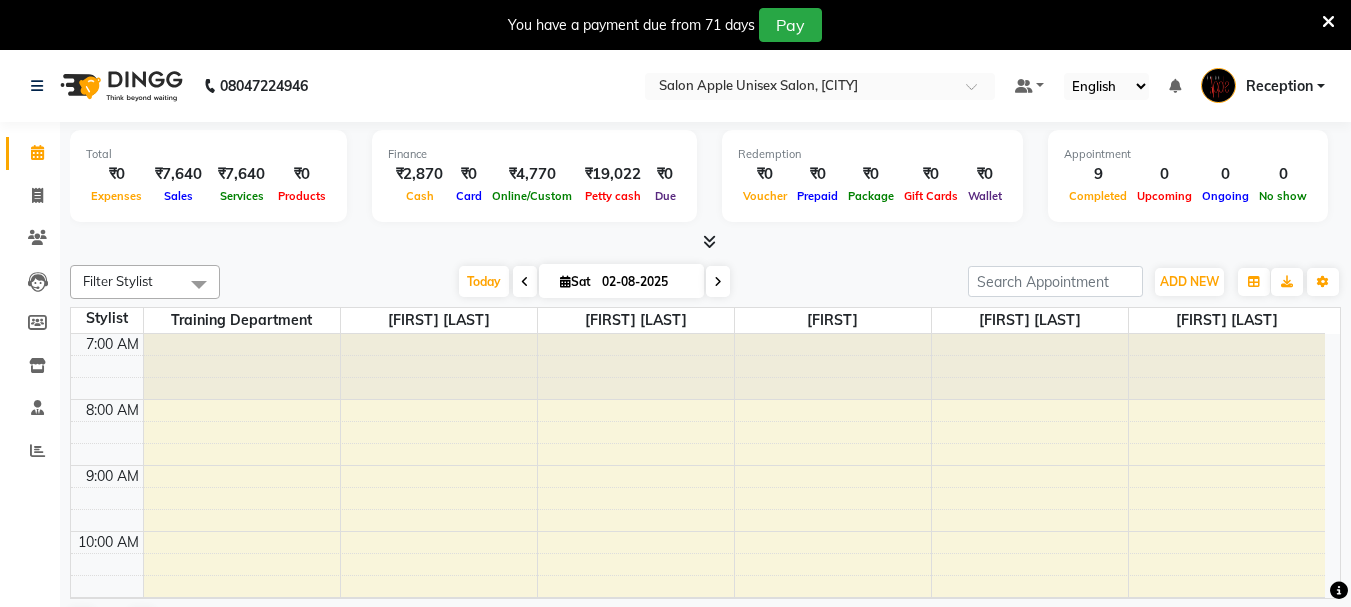 click at bounding box center (709, 241) 